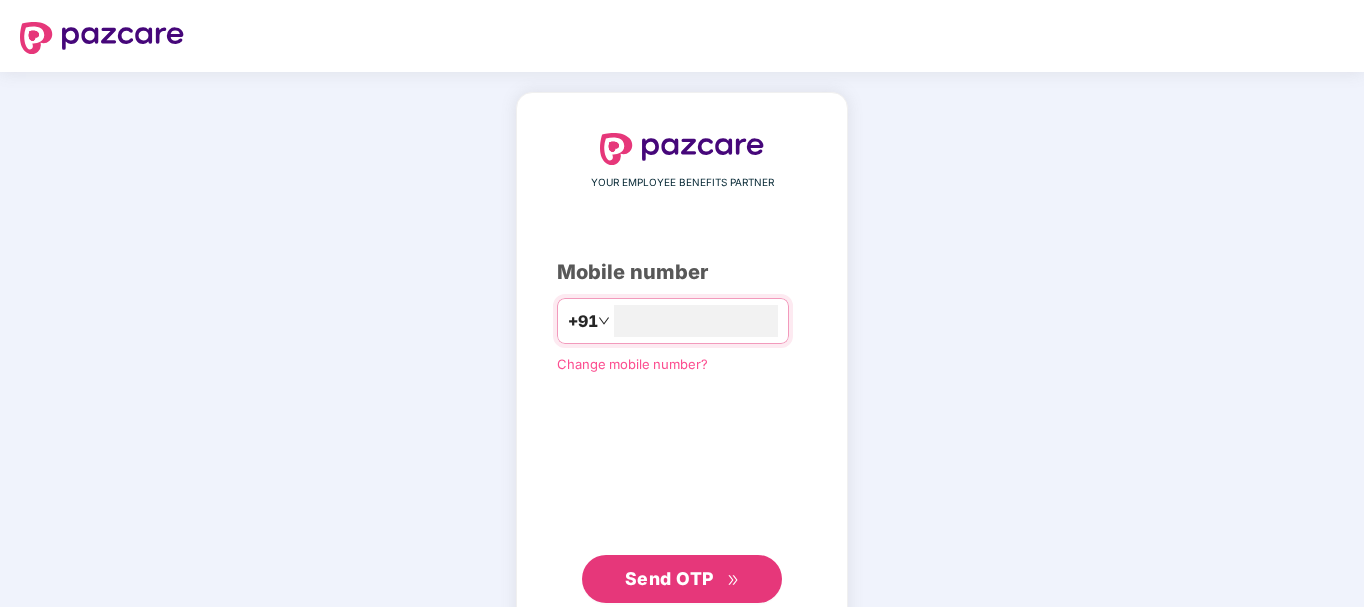 scroll, scrollTop: 0, scrollLeft: 0, axis: both 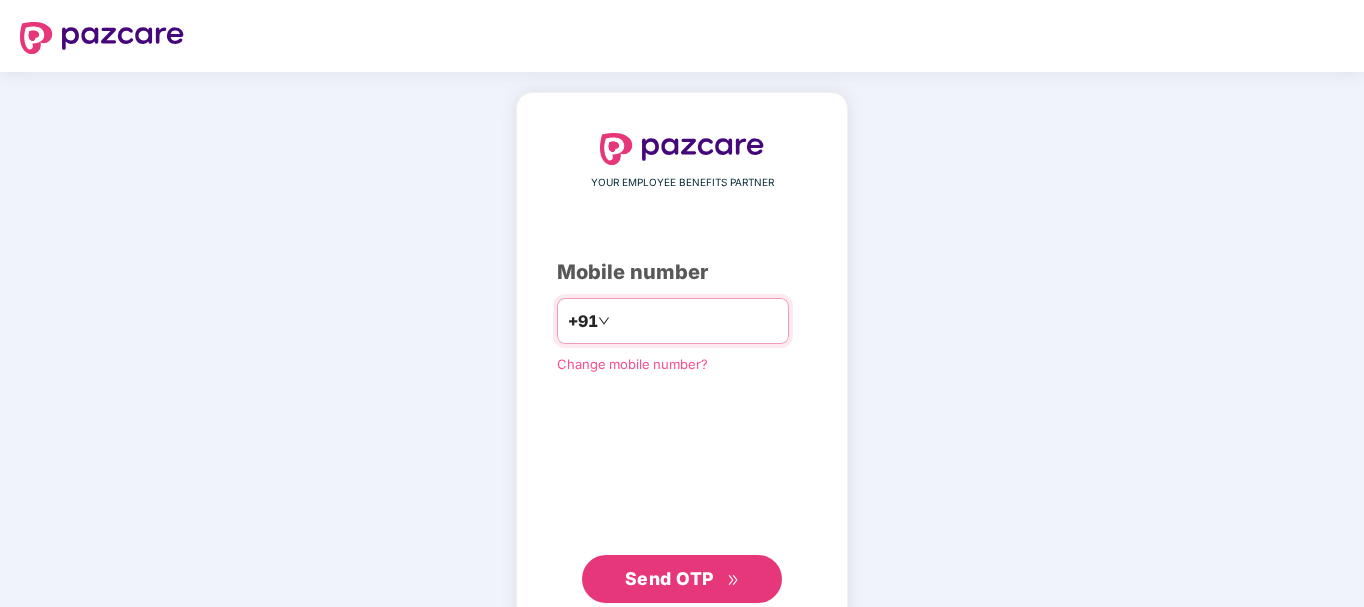 click at bounding box center (696, 321) 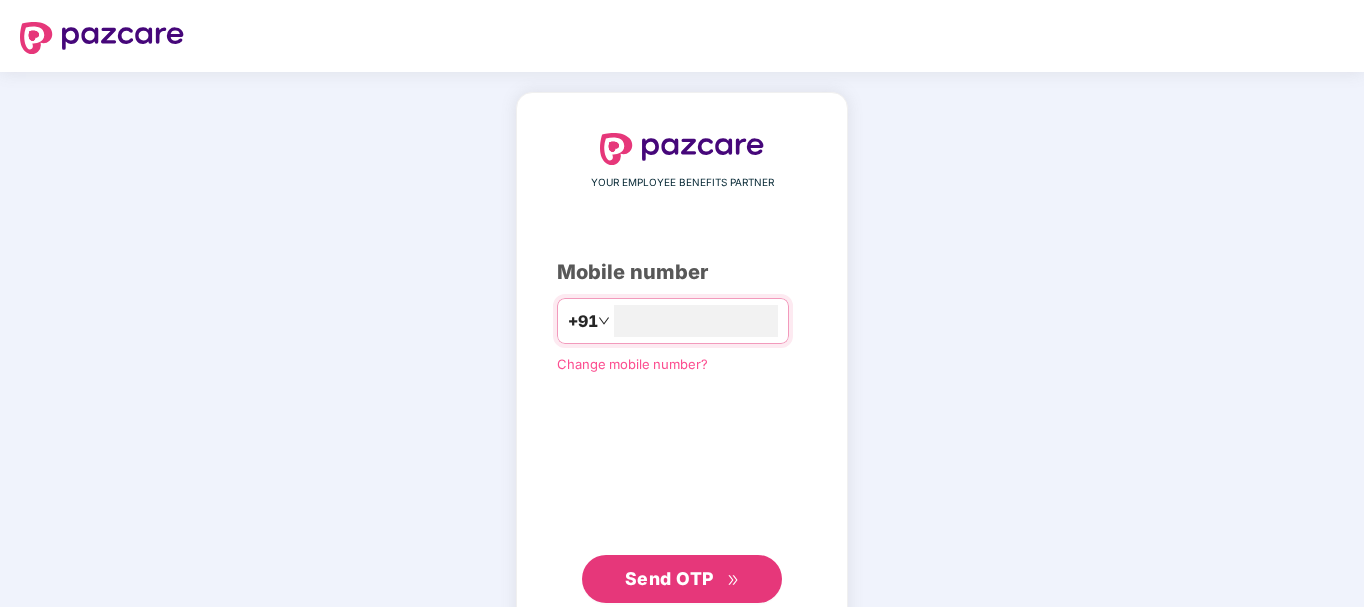 type on "**********" 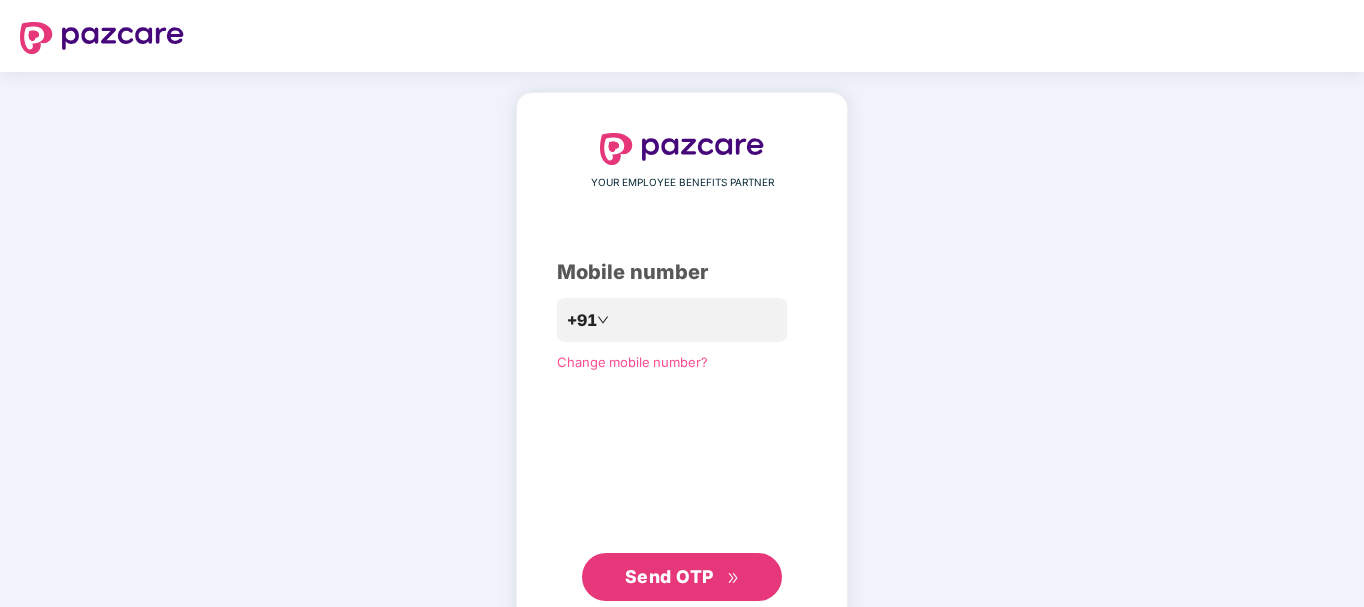 click on "Send OTP" at bounding box center [682, 577] 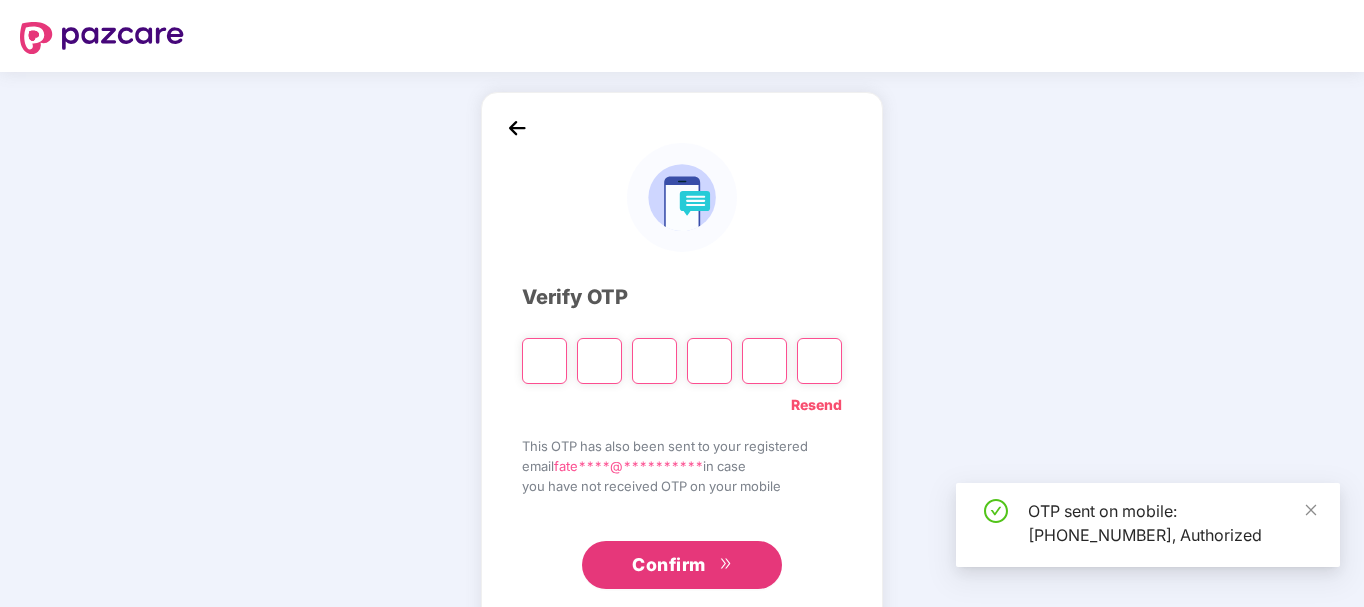 paste on "*" 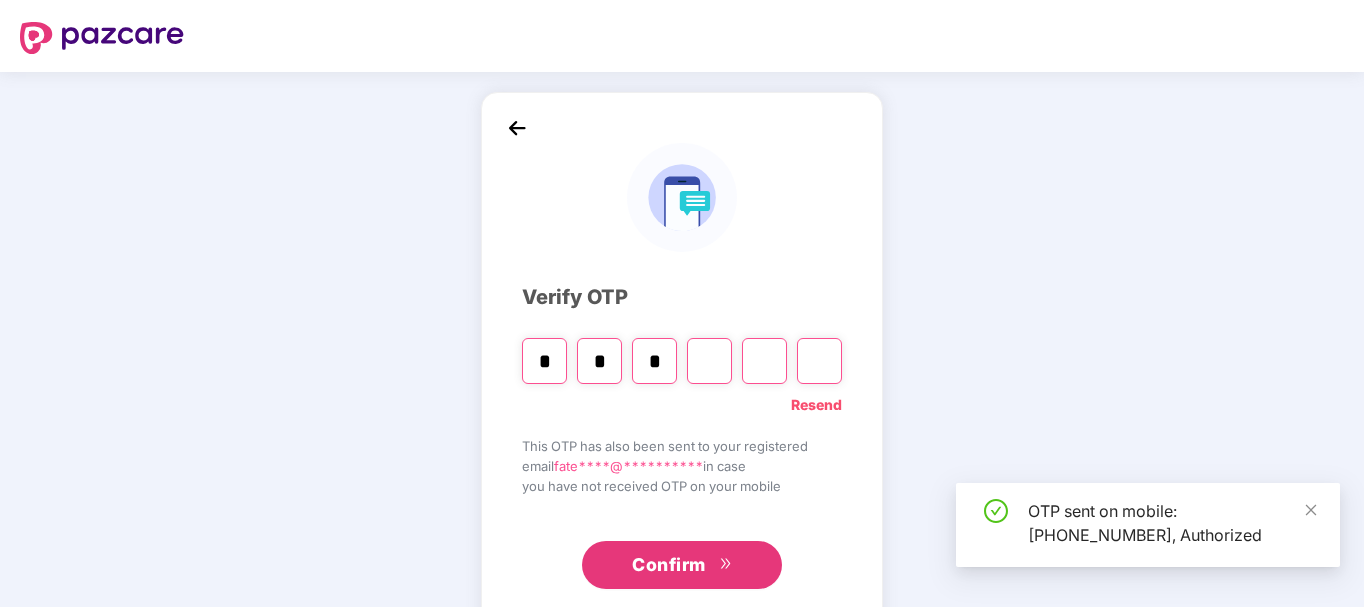 type on "*" 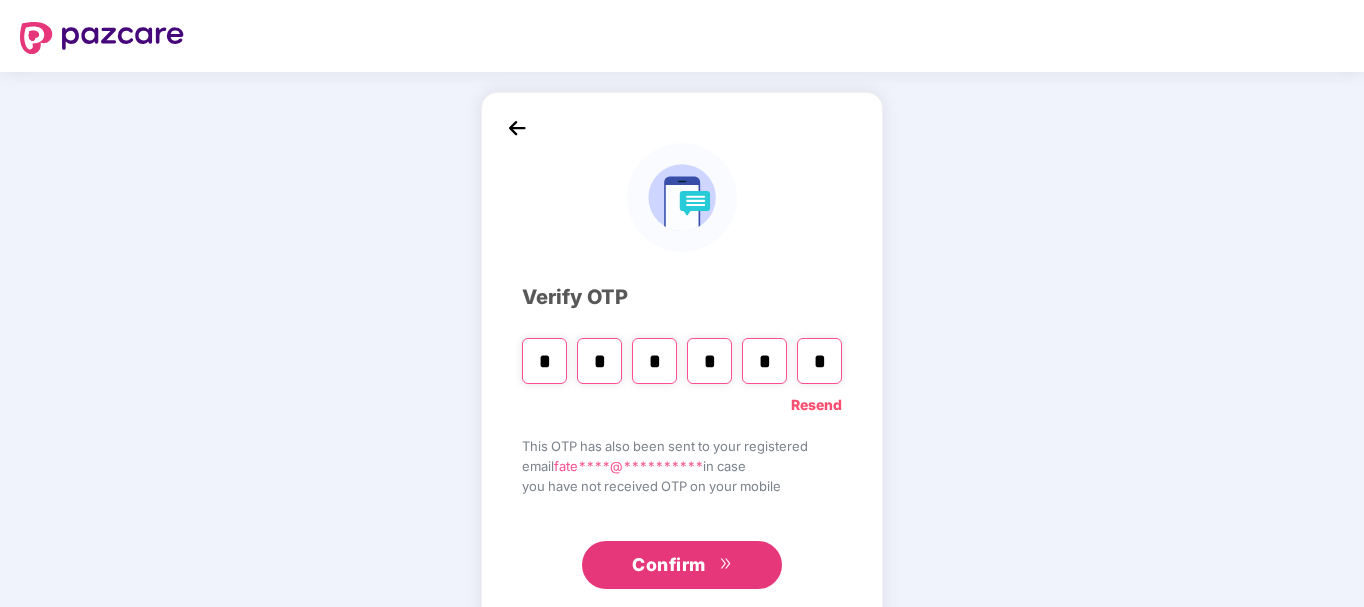 scroll, scrollTop: 45, scrollLeft: 0, axis: vertical 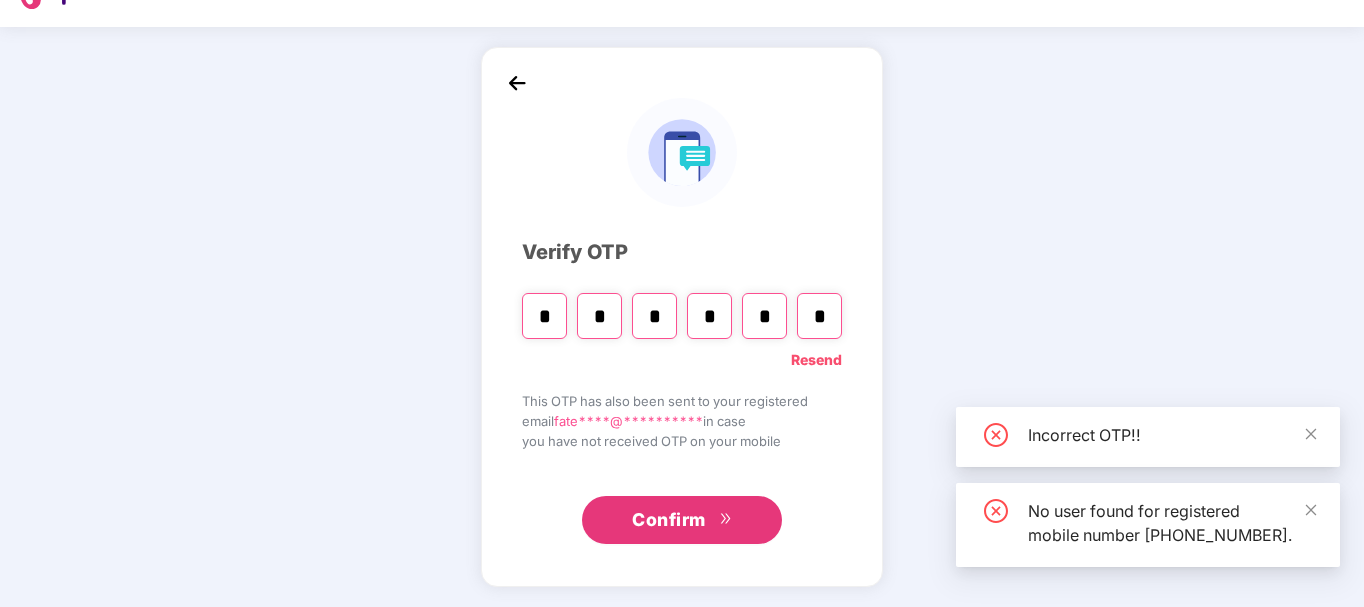 click on "Confirm" at bounding box center [682, 520] 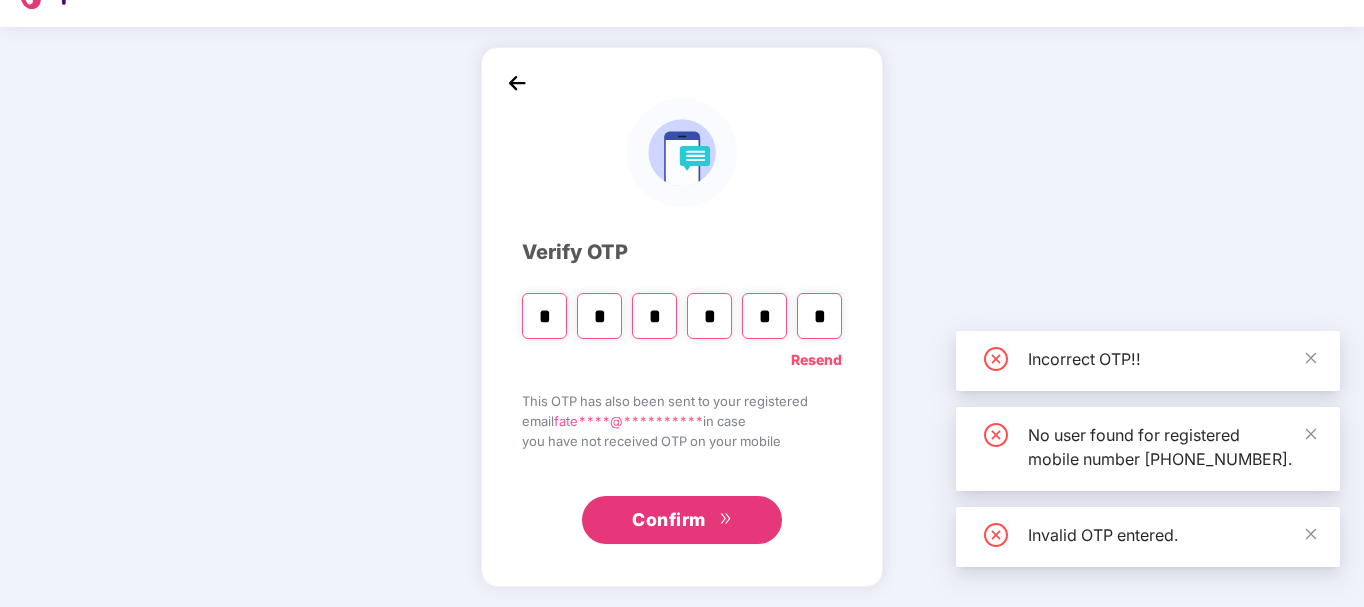 click on "Confirm" at bounding box center [682, 520] 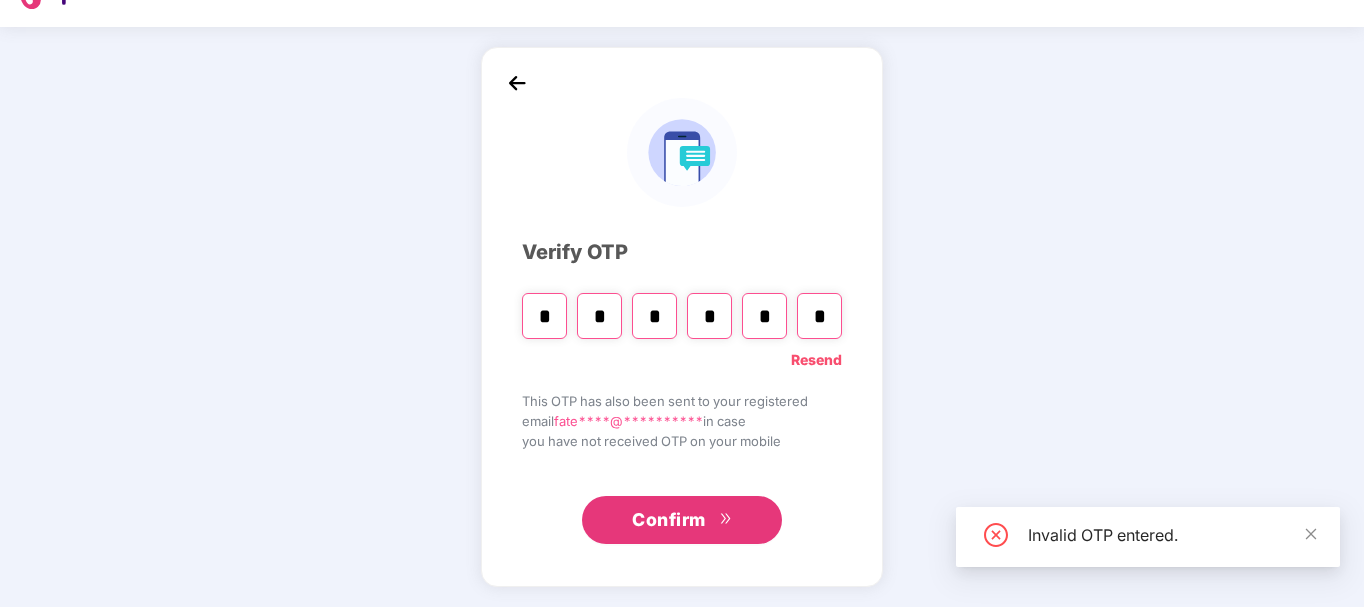 click on "Confirm" at bounding box center [682, 520] 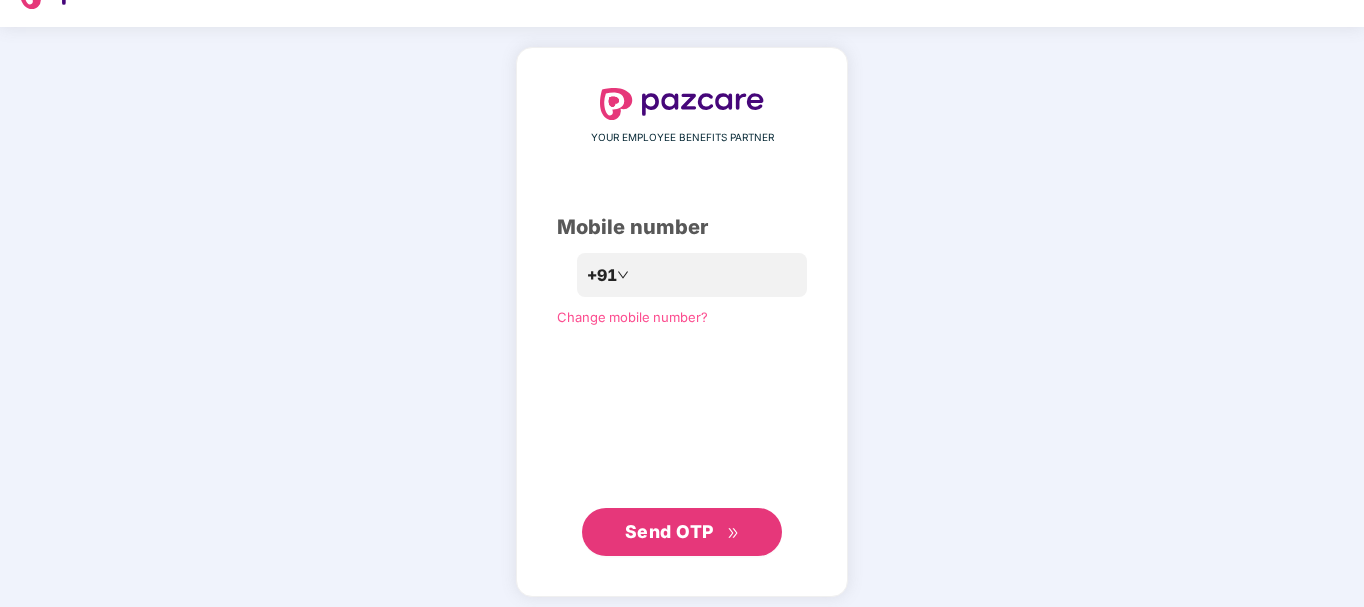 click on "Send OTP" at bounding box center (669, 531) 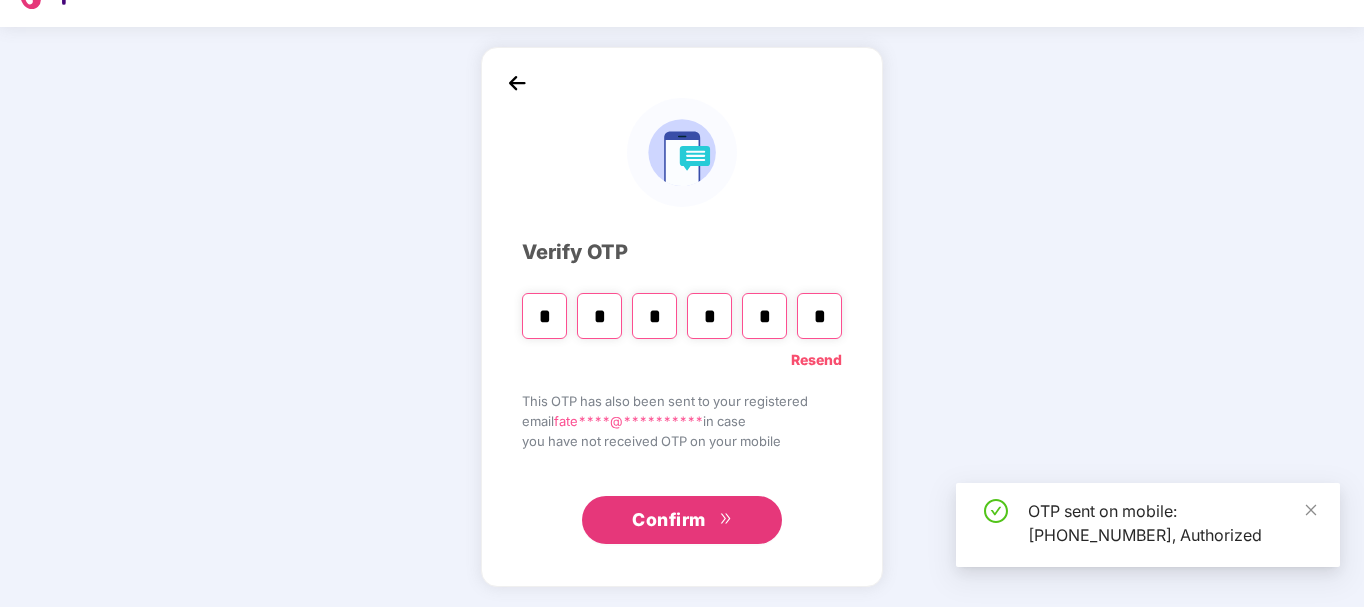 click on "Confirm" at bounding box center [682, 520] 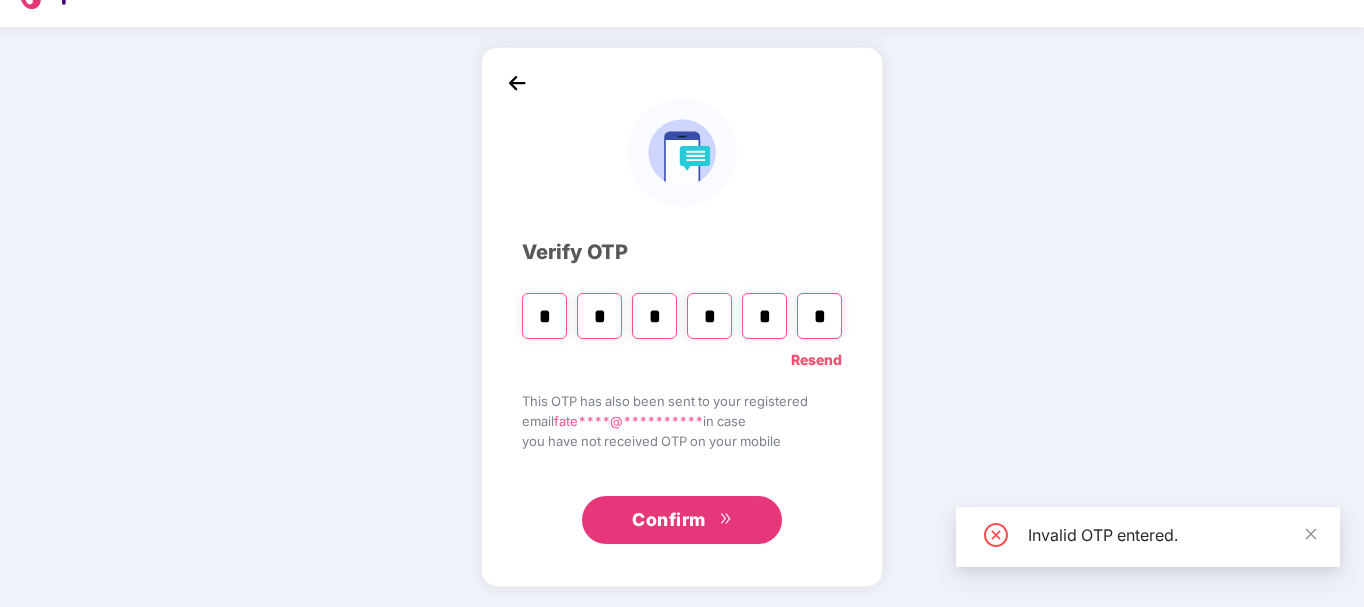 click on "Confirm" at bounding box center (682, 520) 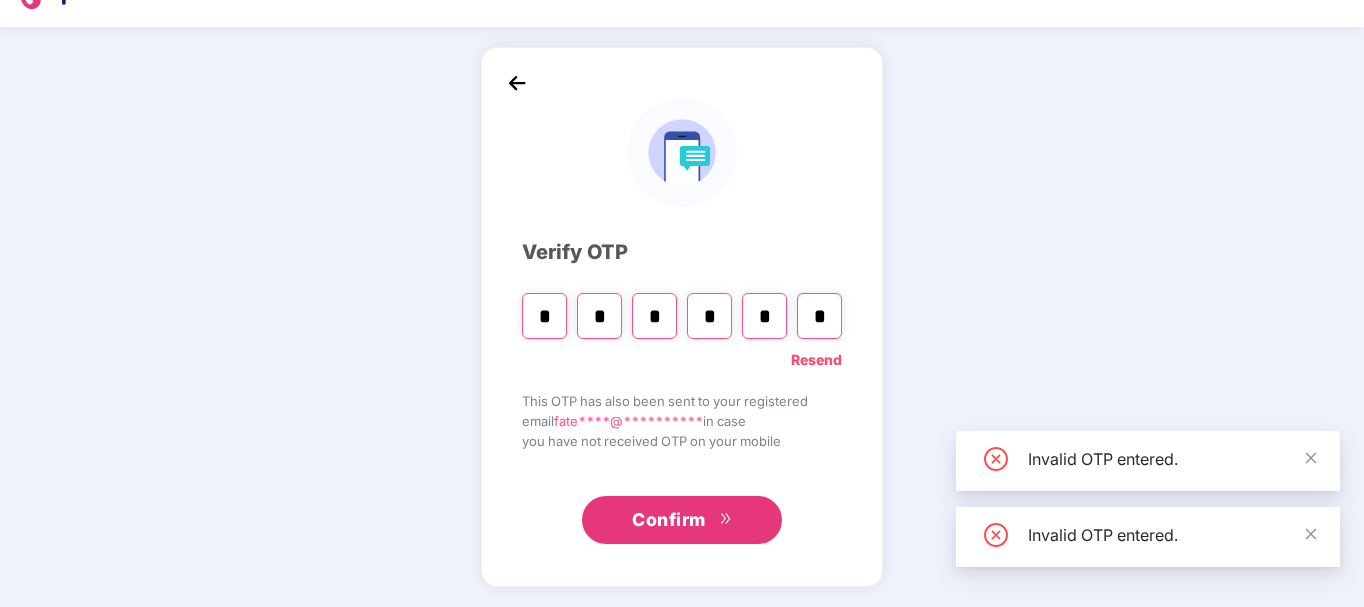click on "* * * * * *" at bounding box center (682, 309) 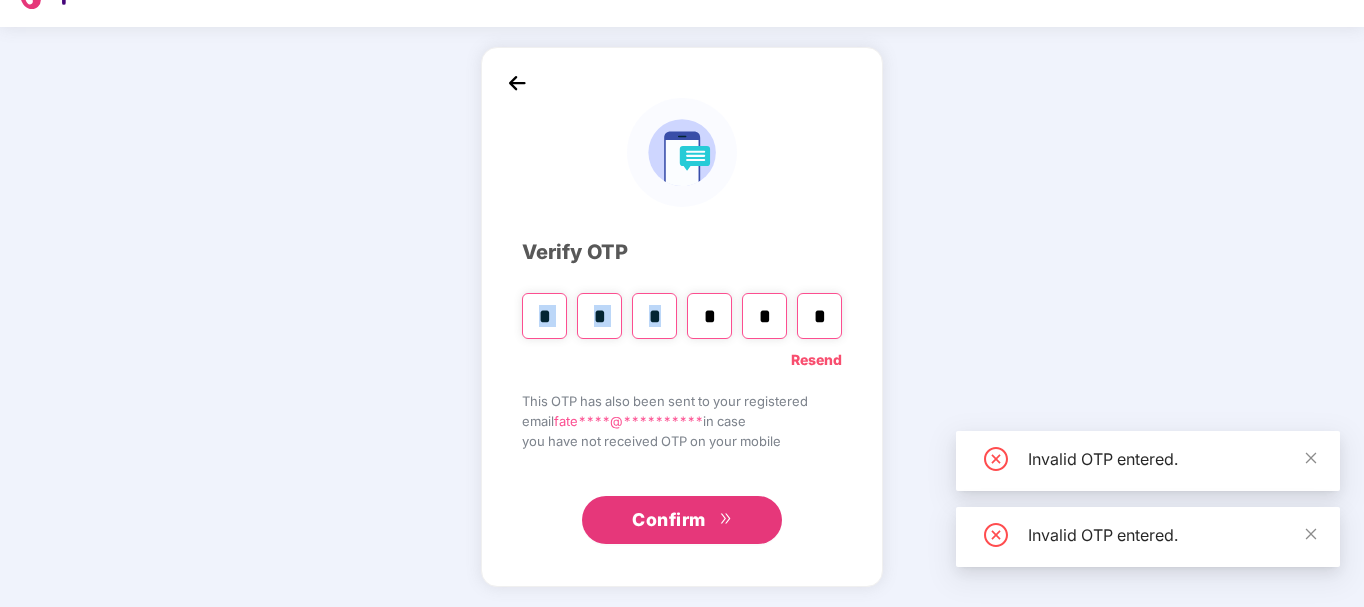 click on "* * * * * *" at bounding box center (682, 309) 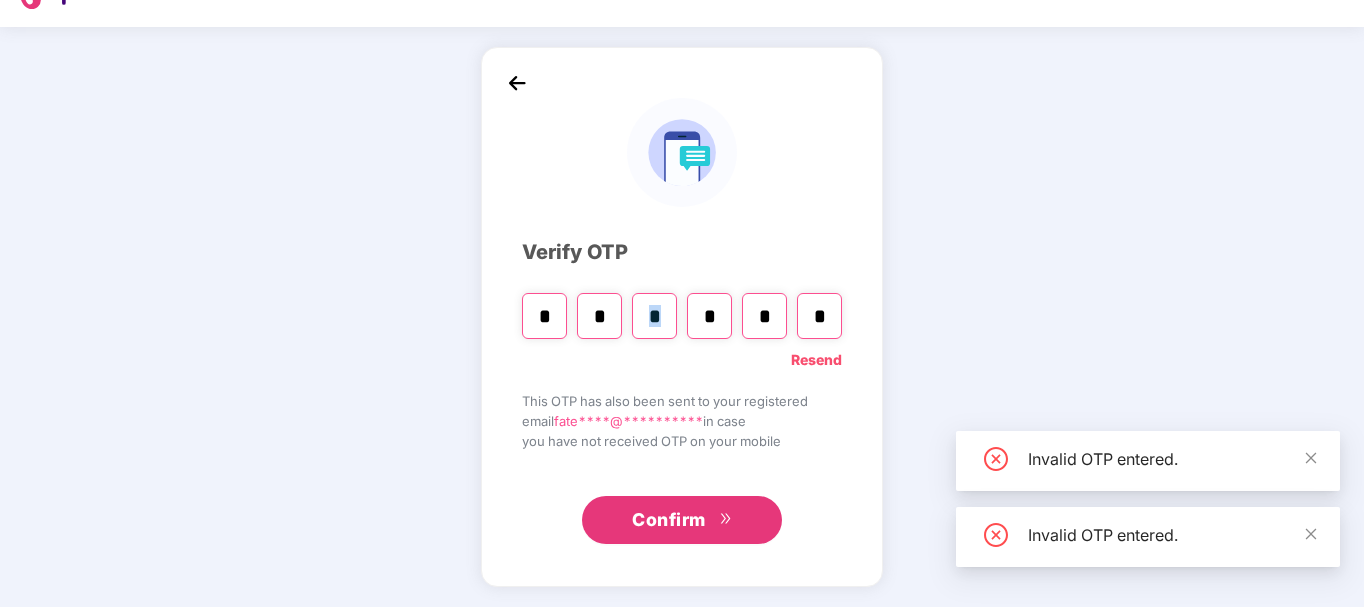 click on "* * * * * *" at bounding box center (682, 309) 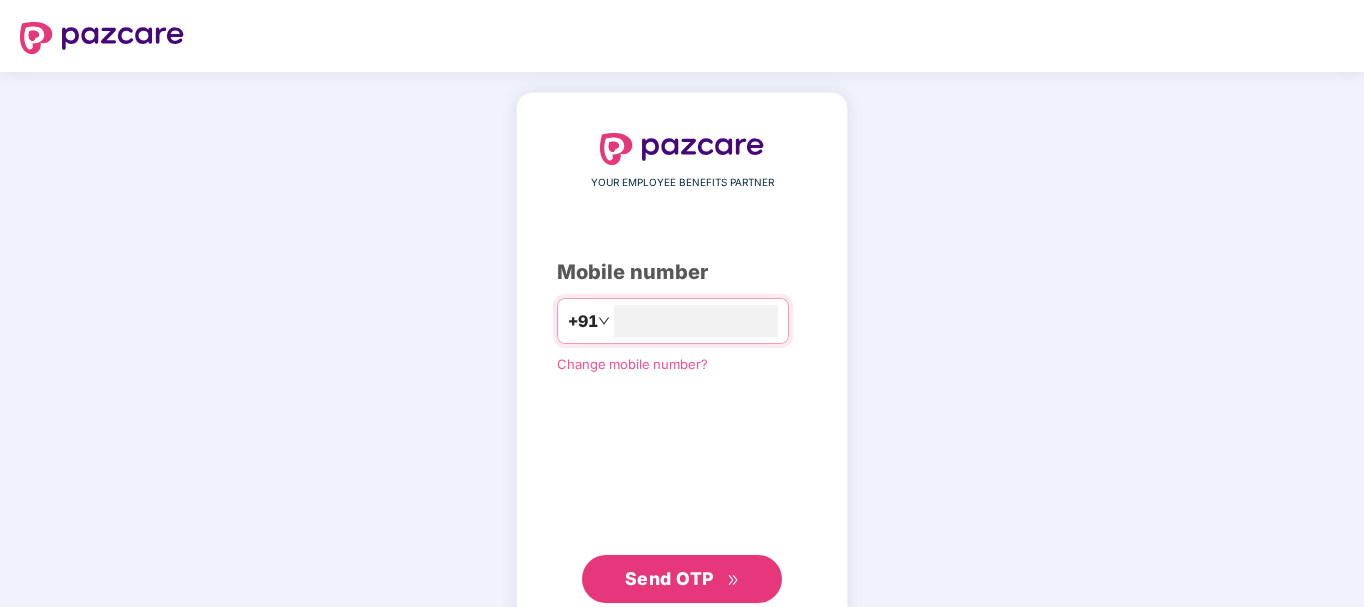 scroll, scrollTop: 45, scrollLeft: 0, axis: vertical 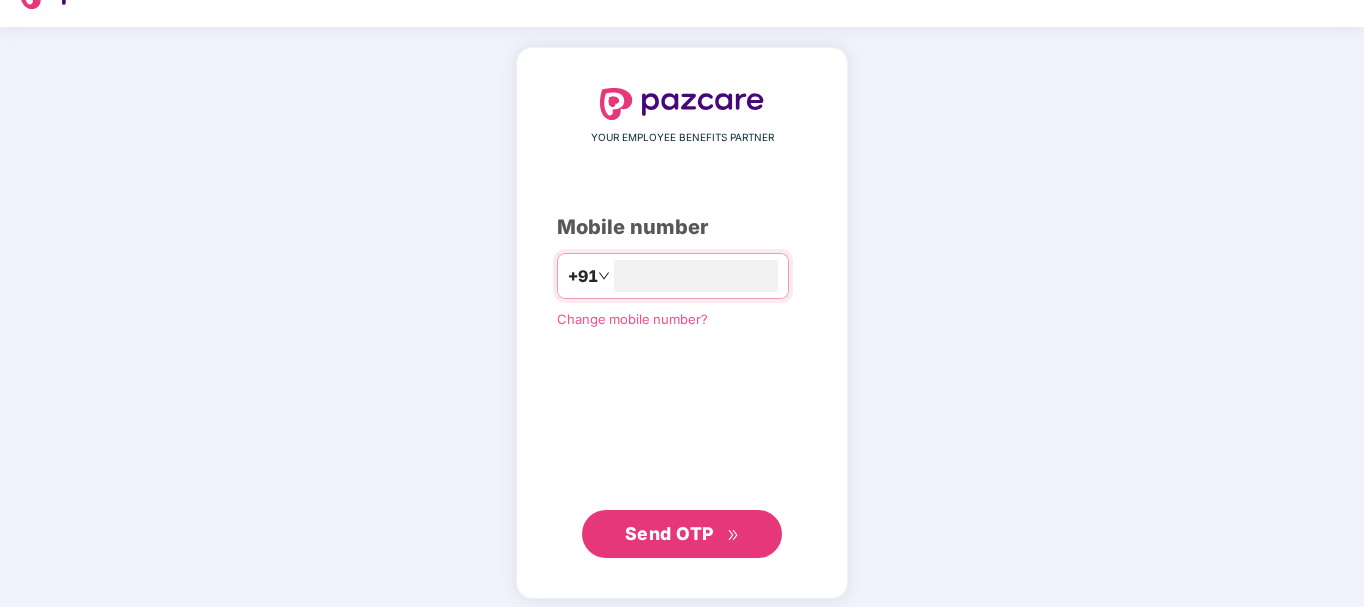 type on "**********" 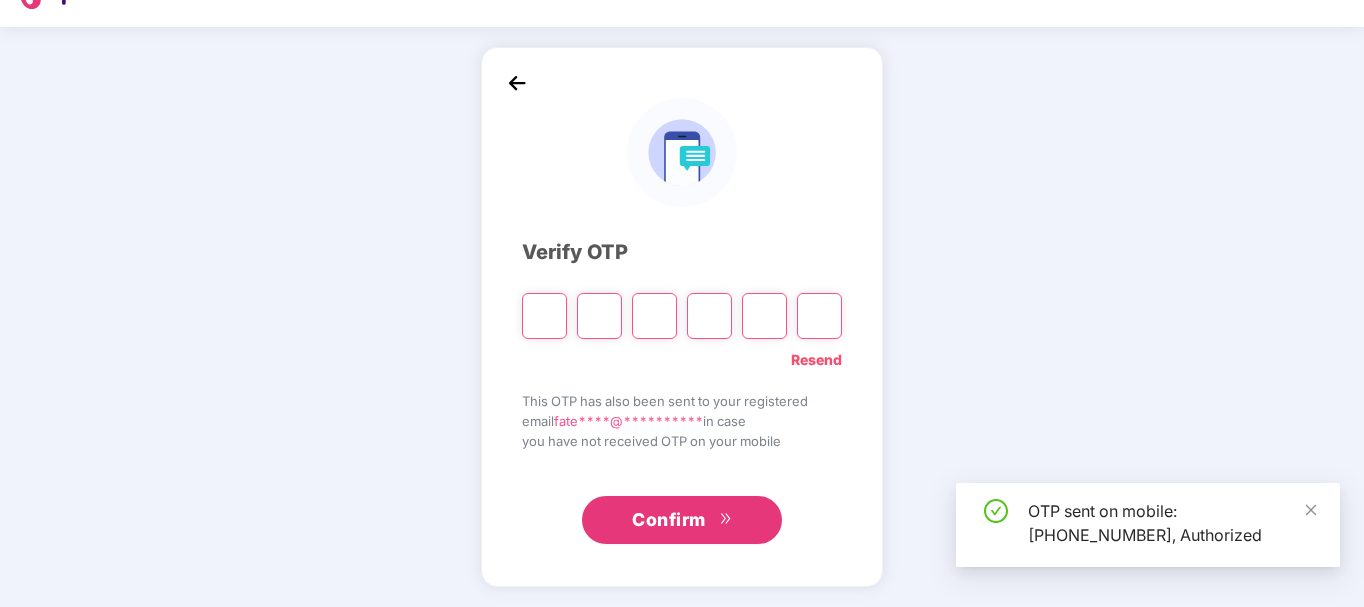 type on "*" 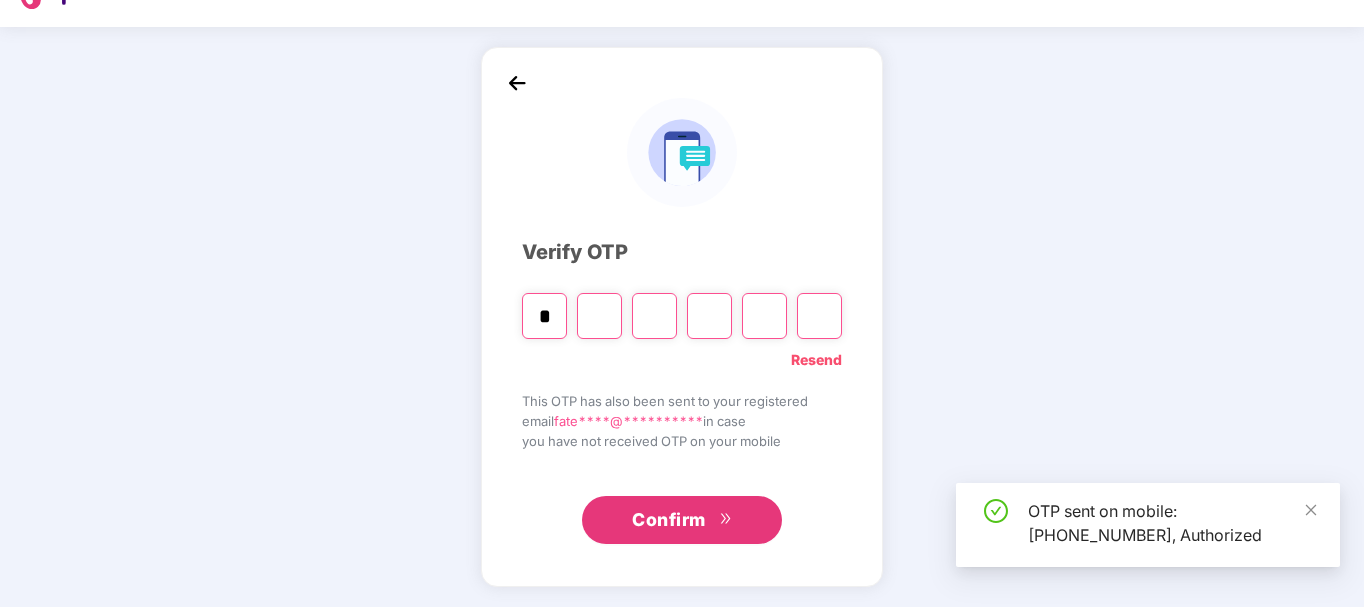 type on "*" 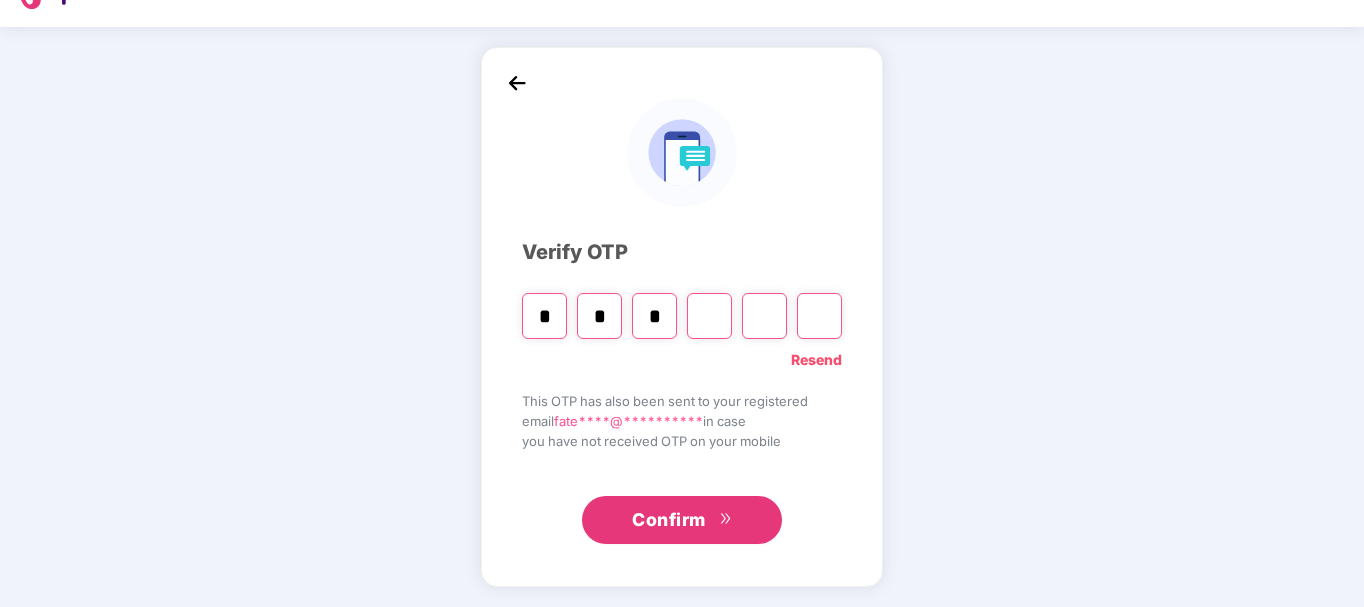 type on "*" 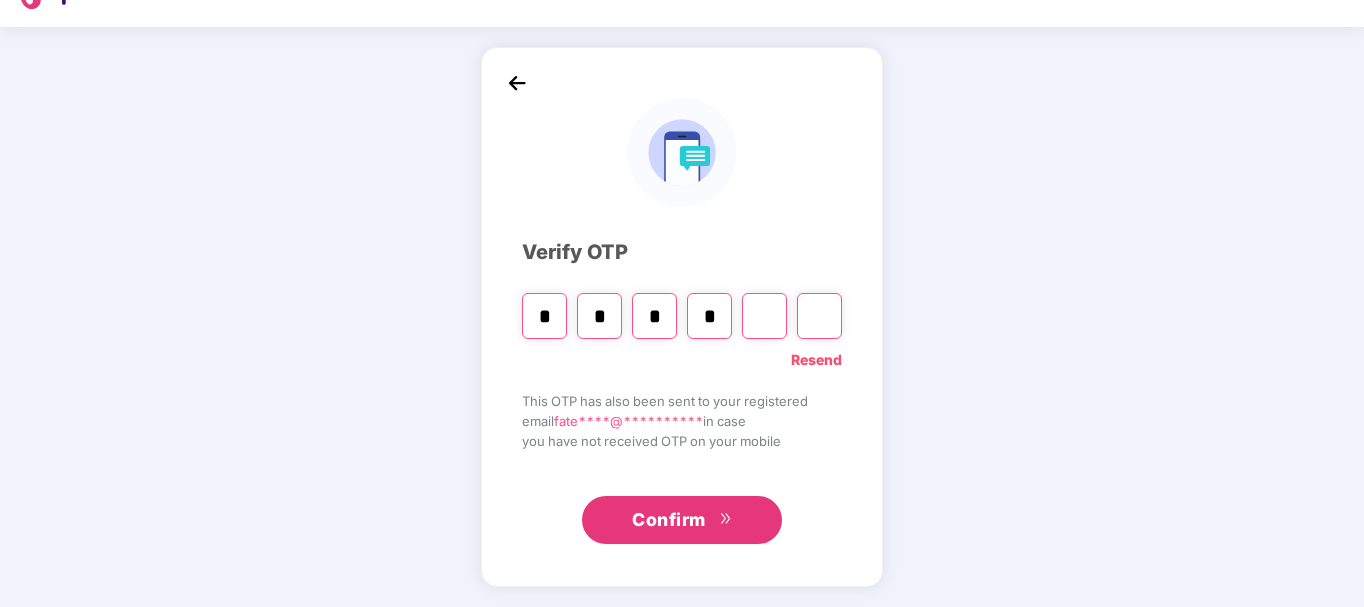 type on "*" 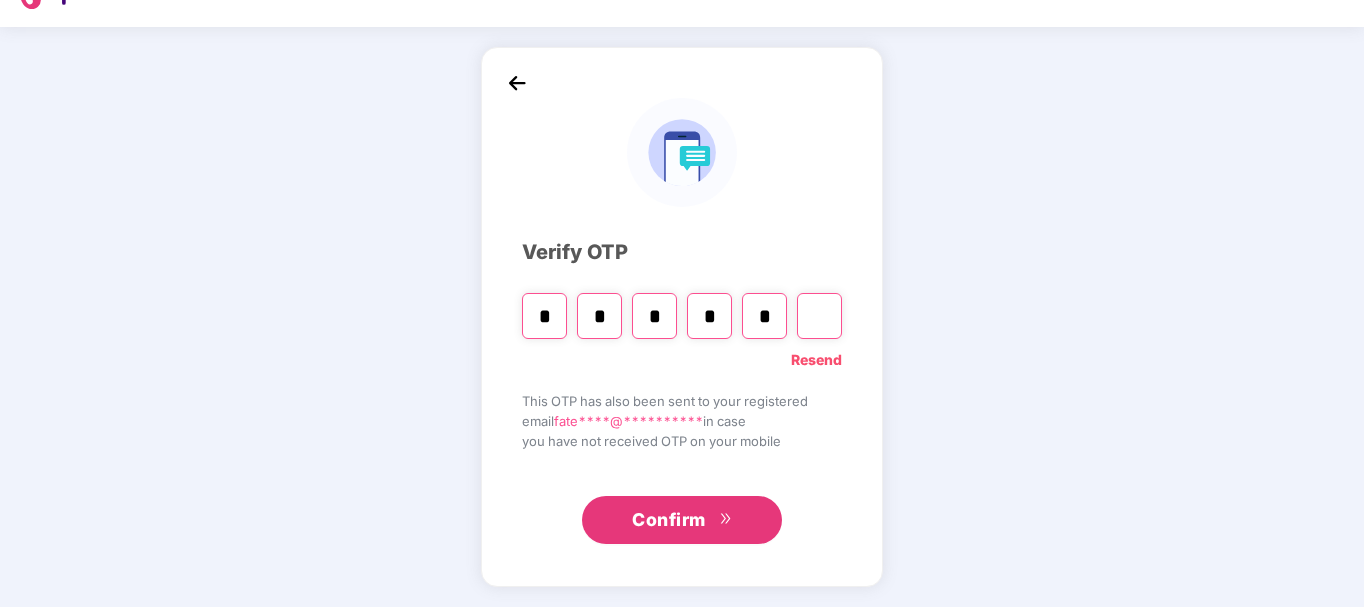 type on "*" 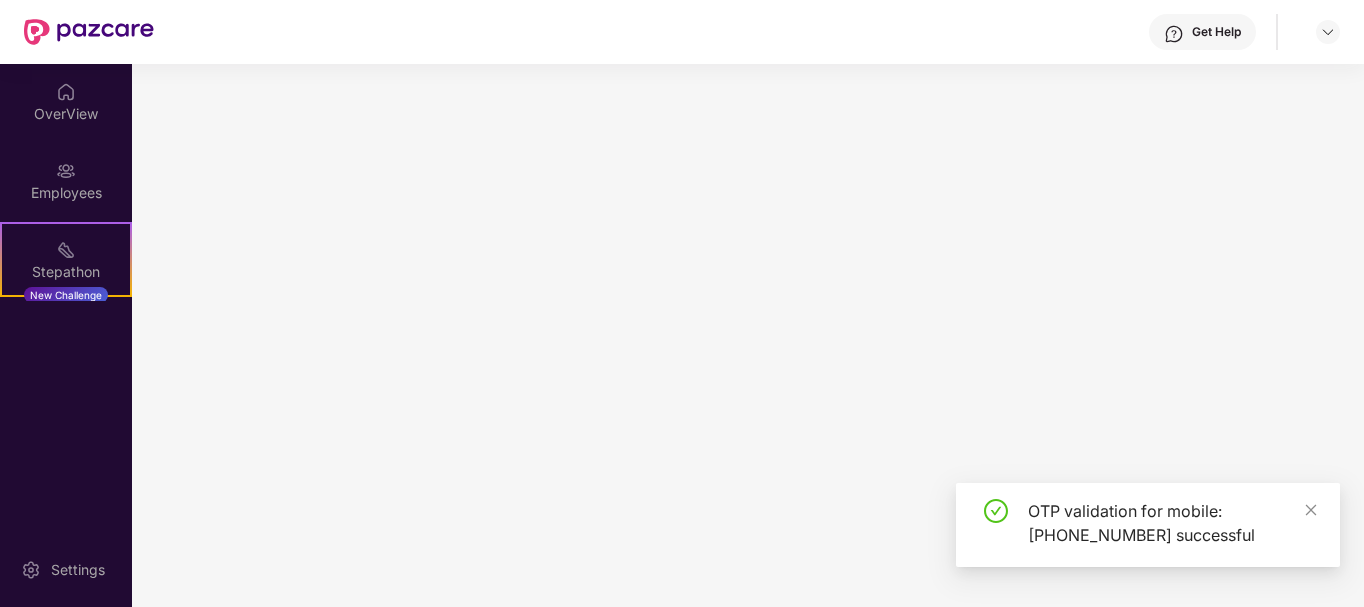 scroll, scrollTop: 0, scrollLeft: 0, axis: both 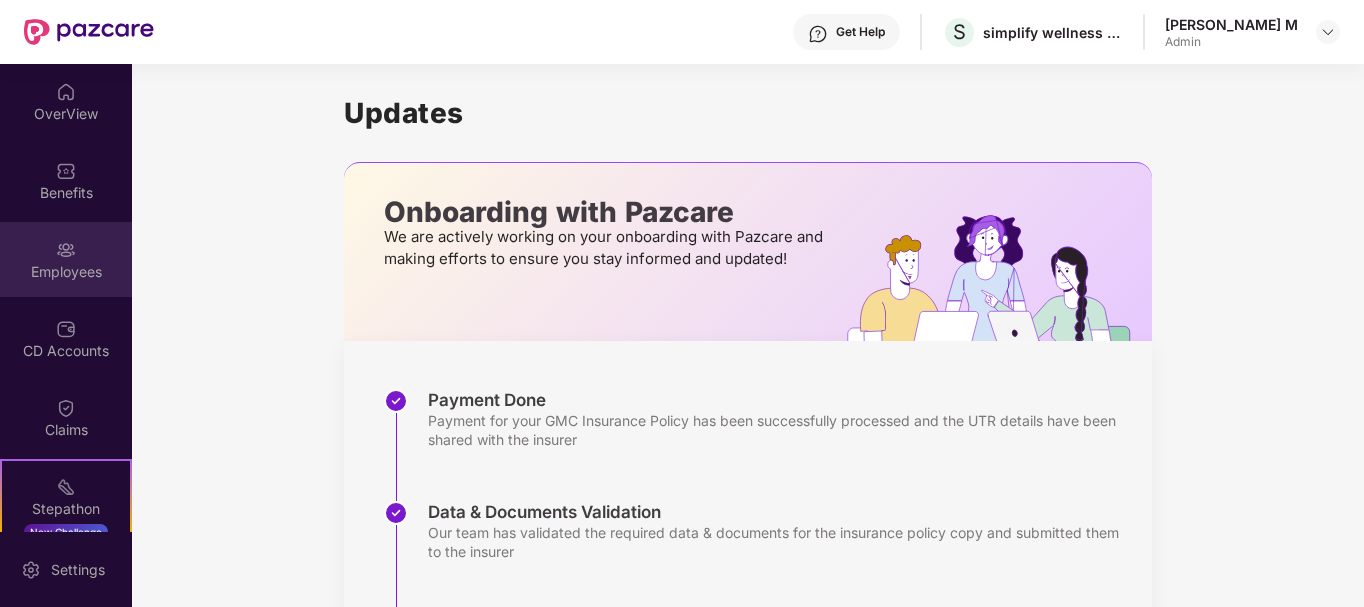 click on "Employees" at bounding box center [66, 259] 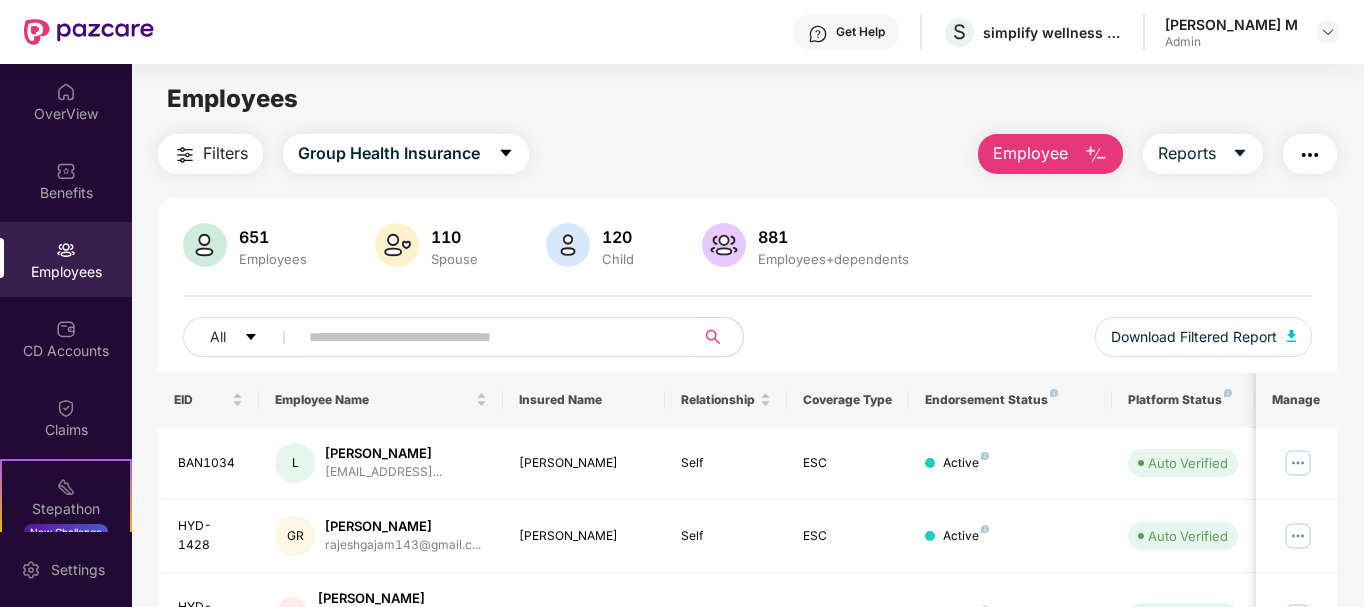 click at bounding box center (488, 337) 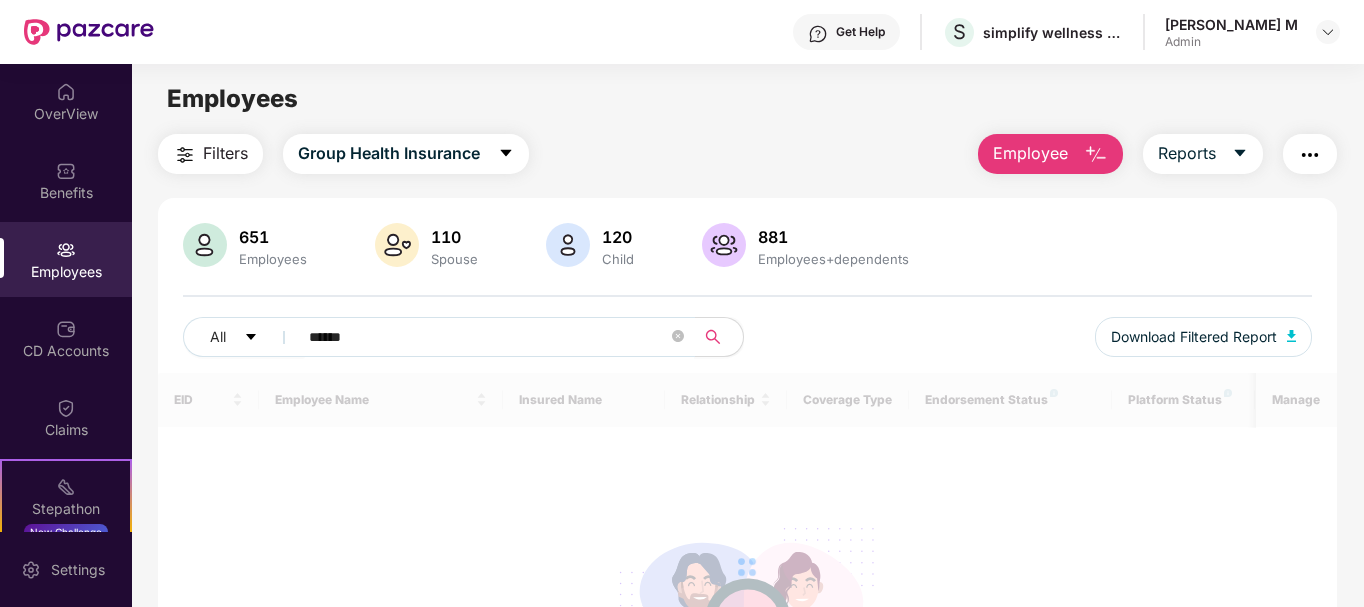 type on "******" 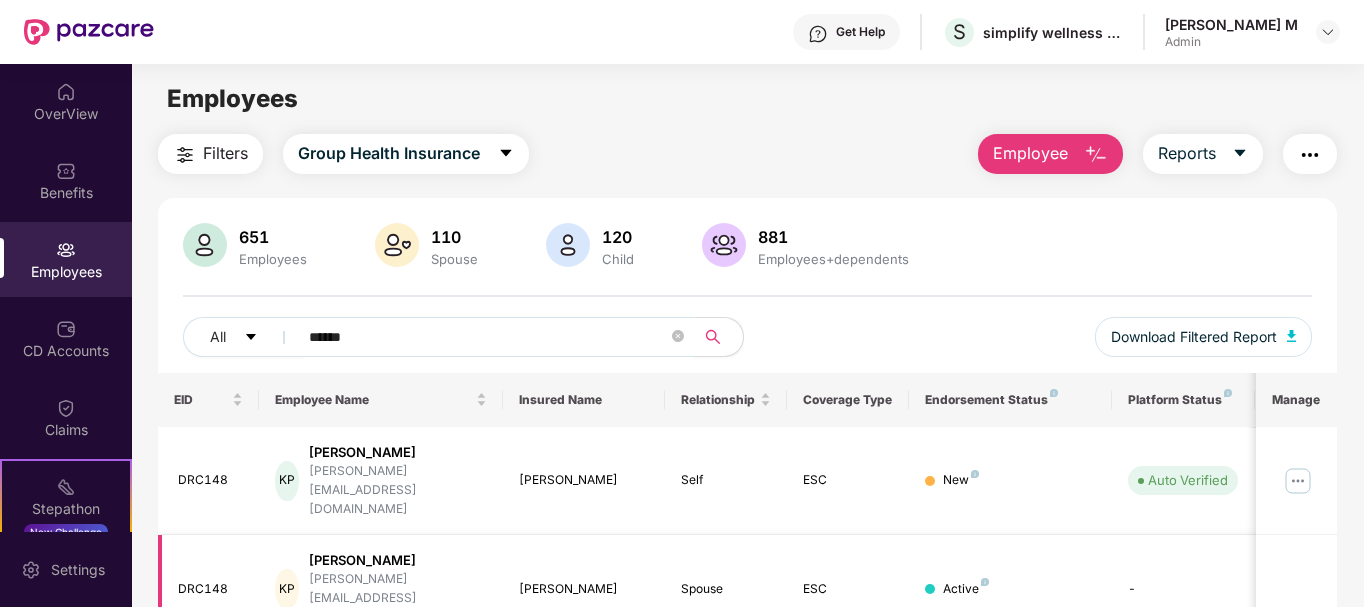 scroll, scrollTop: 72, scrollLeft: 0, axis: vertical 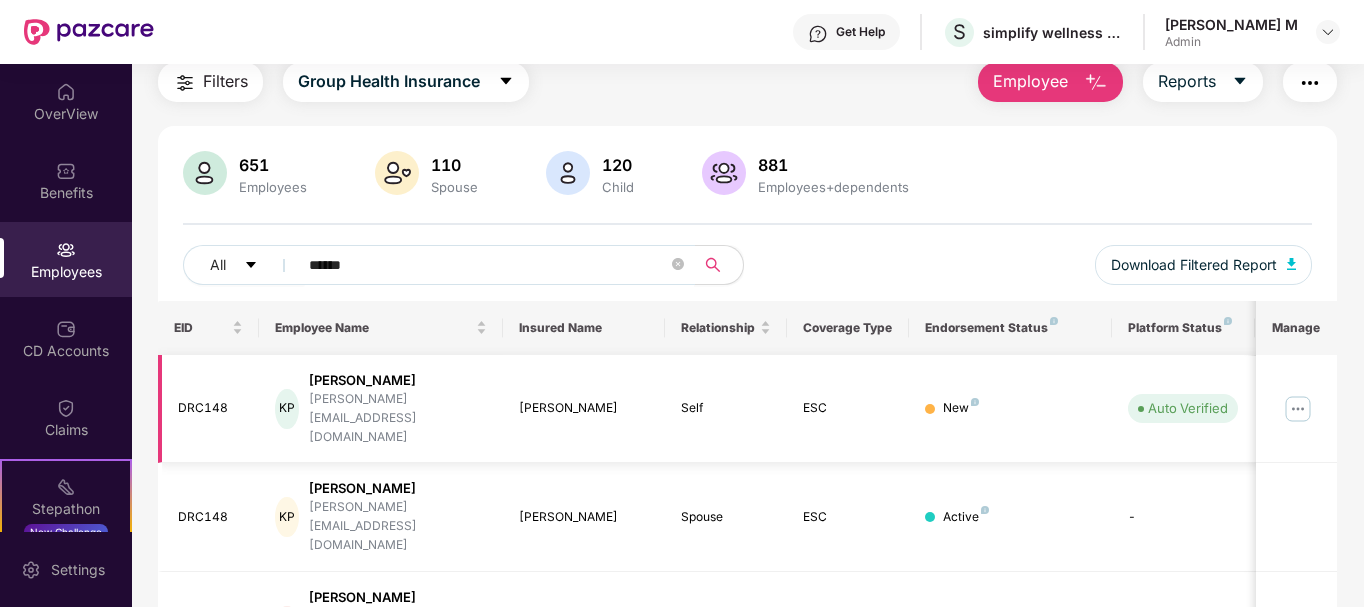 click at bounding box center (1298, 409) 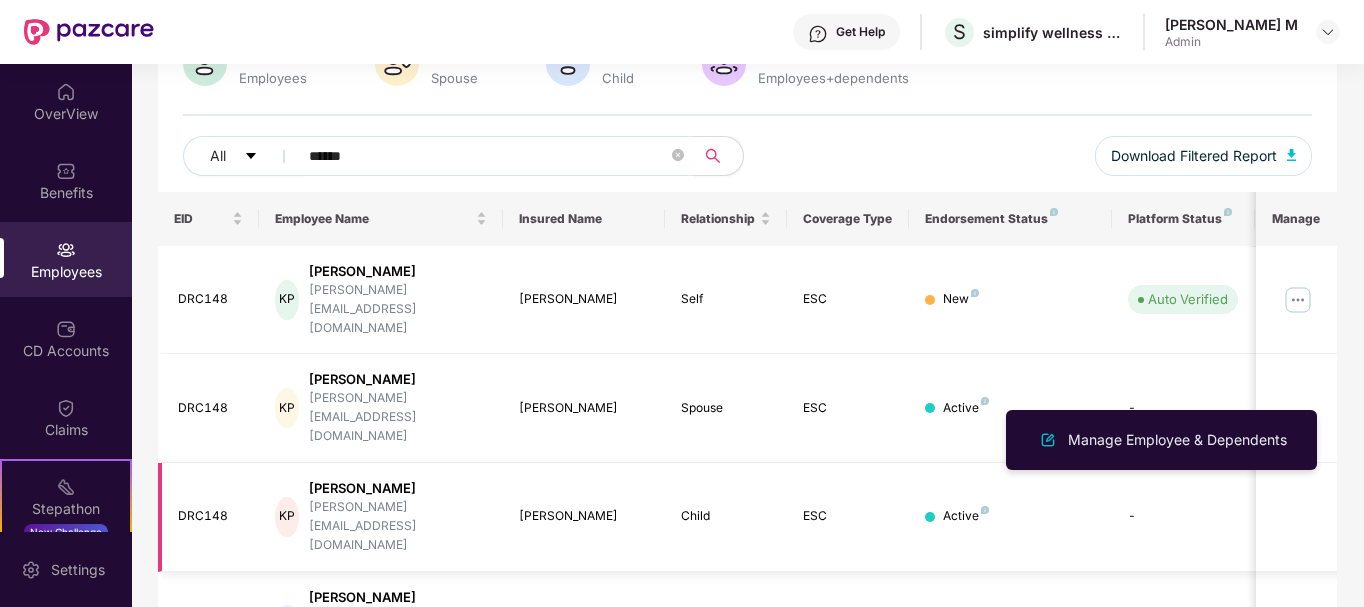 scroll, scrollTop: 184, scrollLeft: 0, axis: vertical 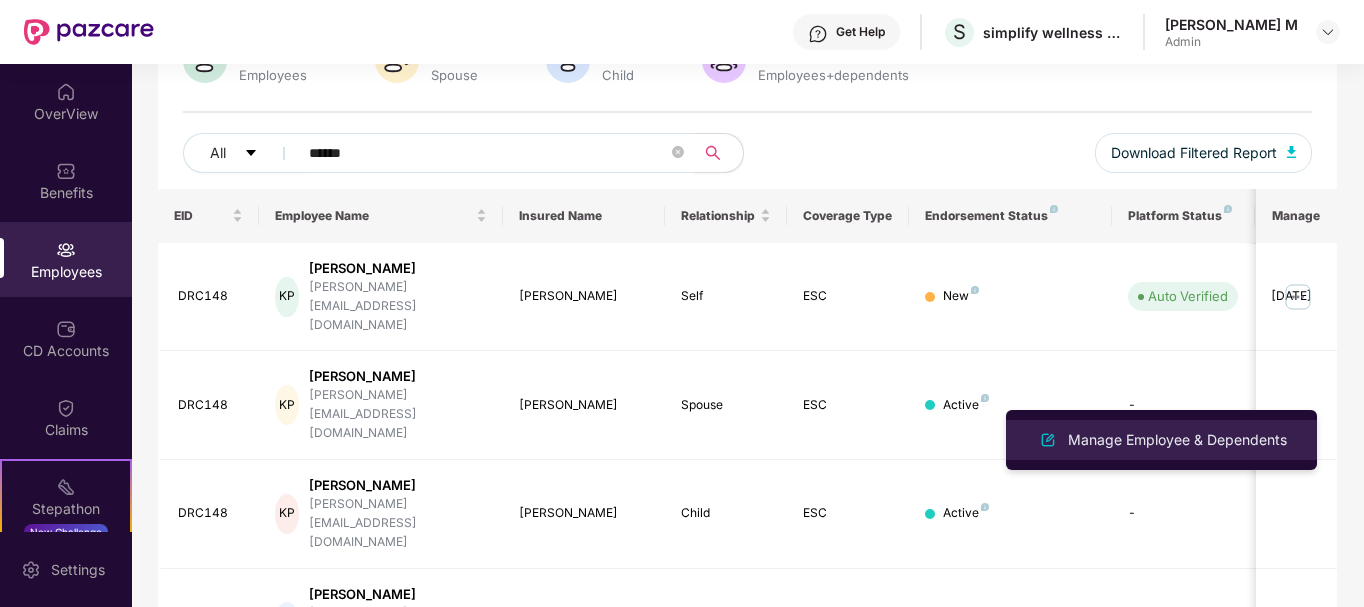 click on "Manage Employee & Dependents" at bounding box center (1177, 440) 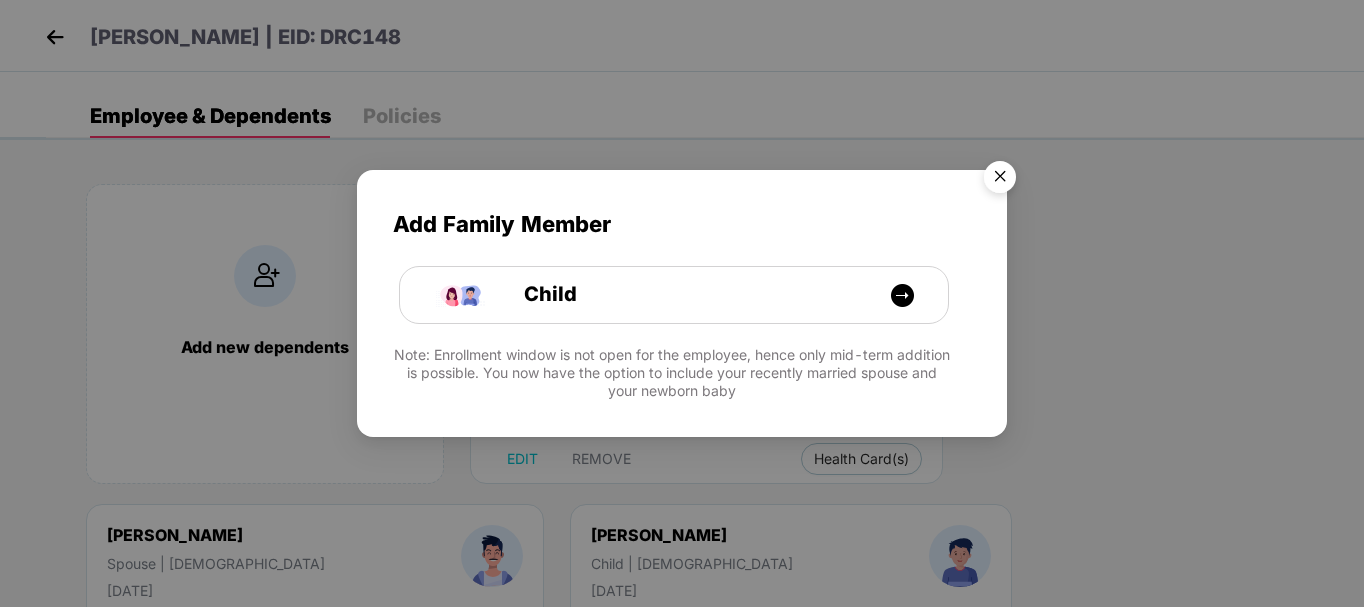 click at bounding box center [1000, 180] 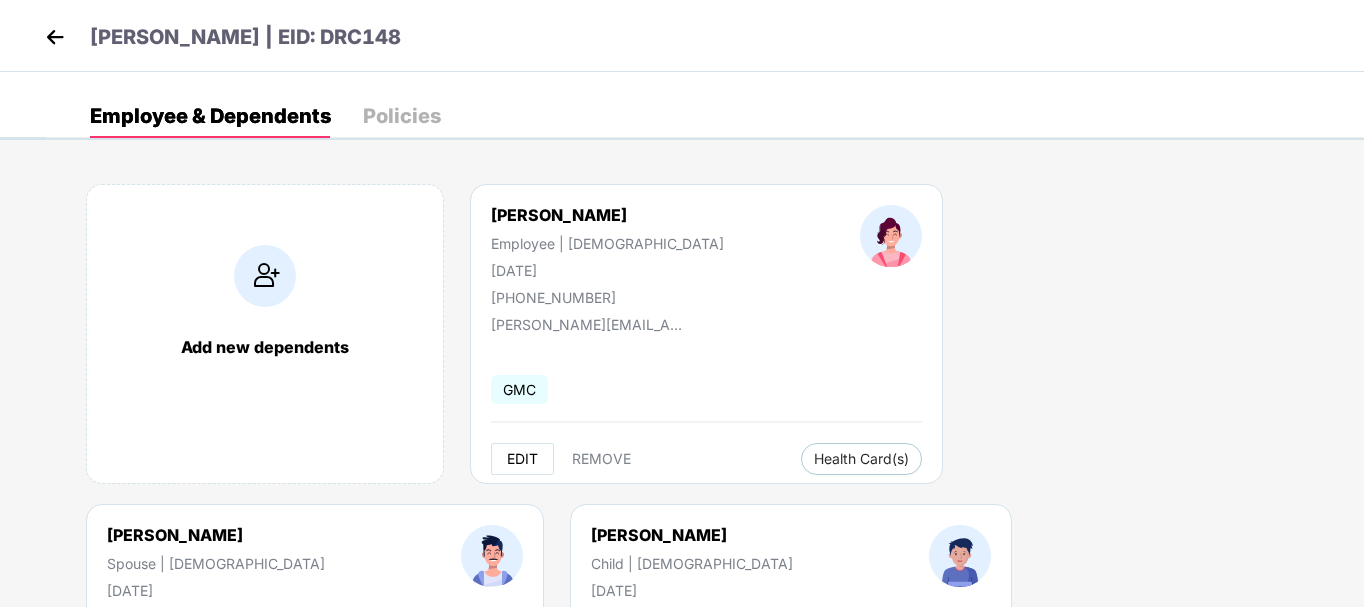 click on "EDIT" at bounding box center (522, 459) 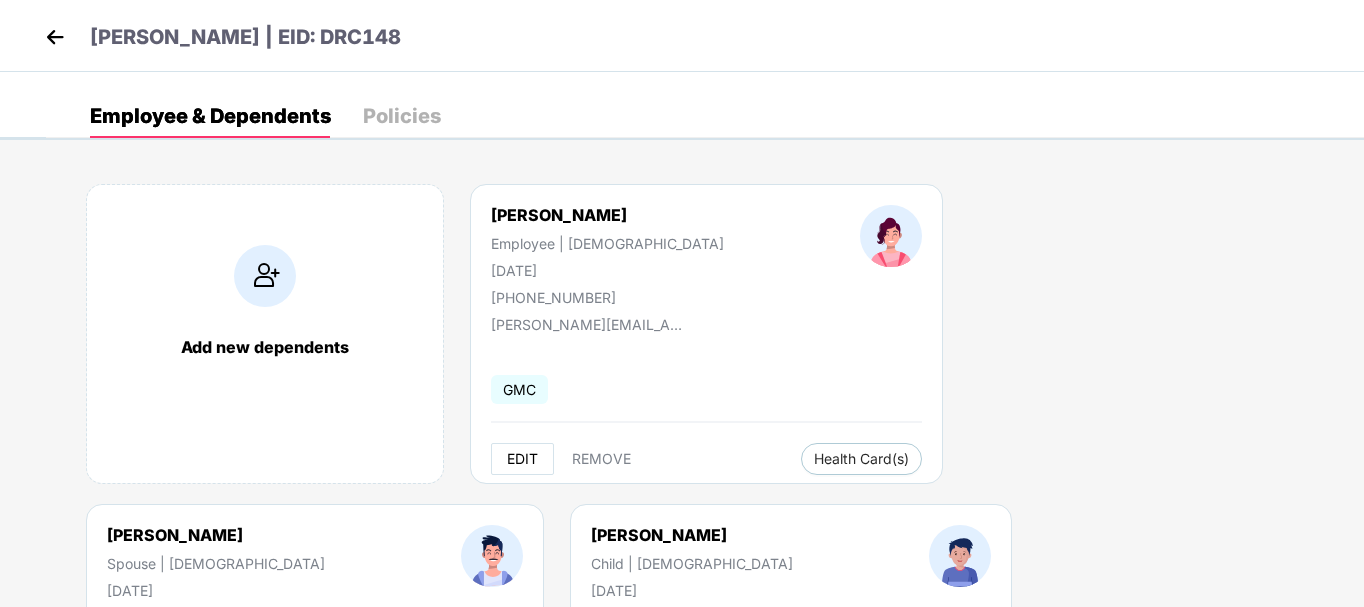 select on "******" 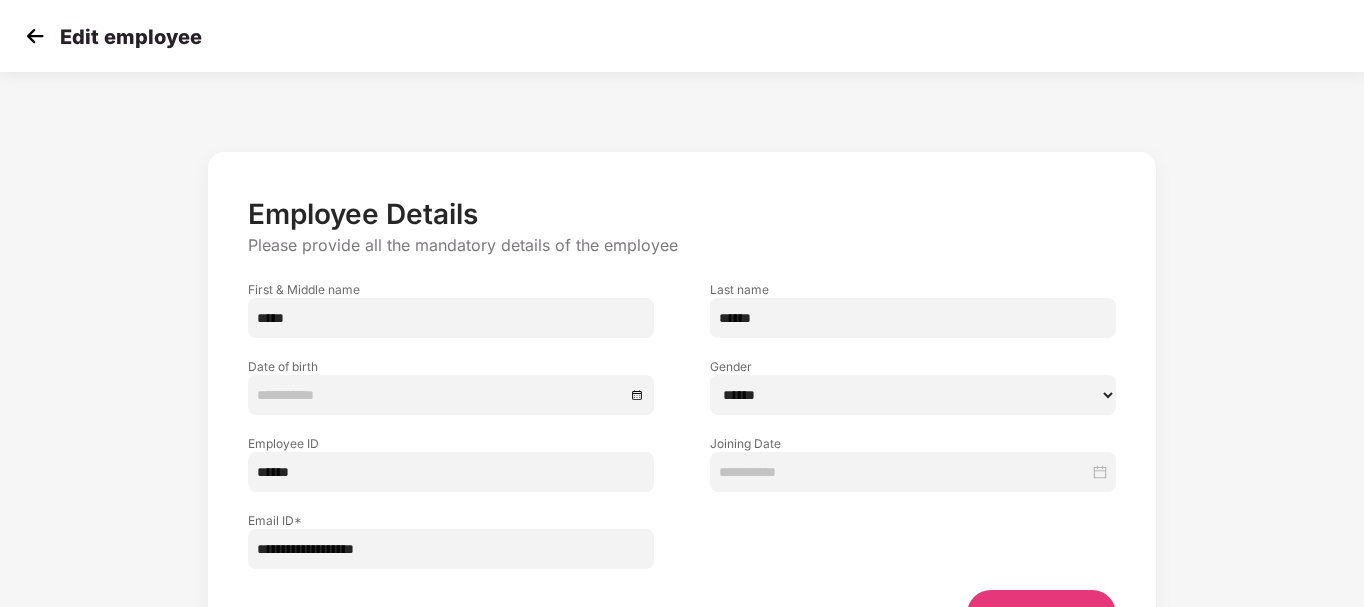 type on "**********" 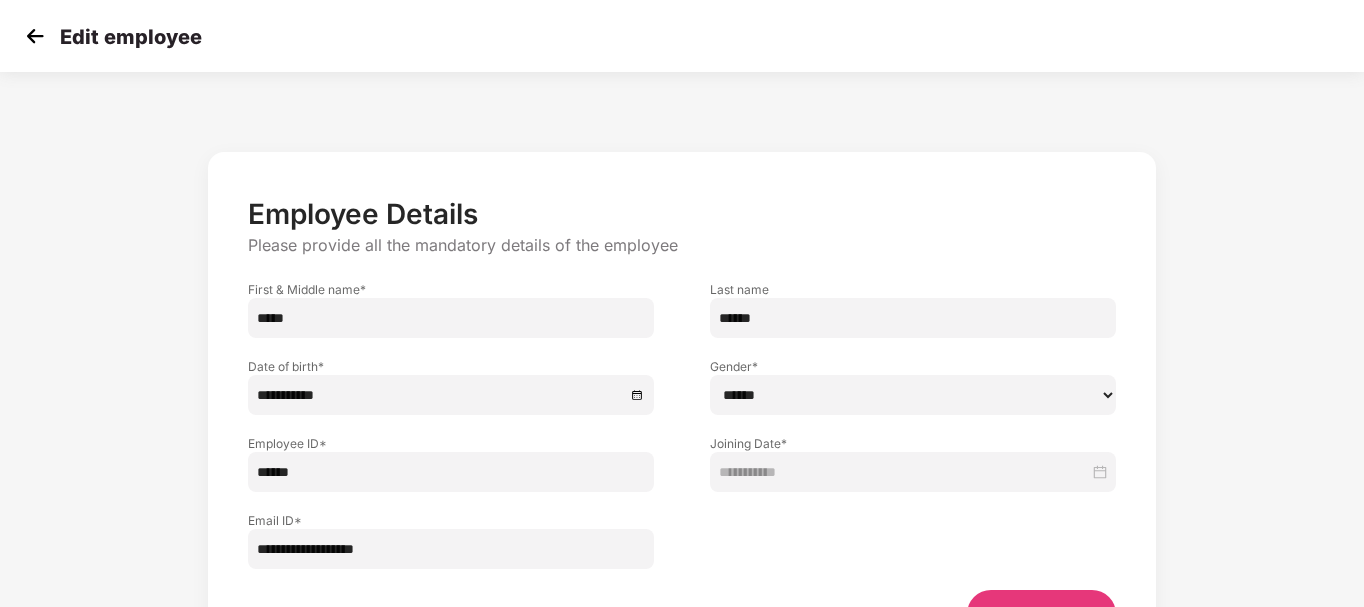 click on "******" at bounding box center (913, 318) 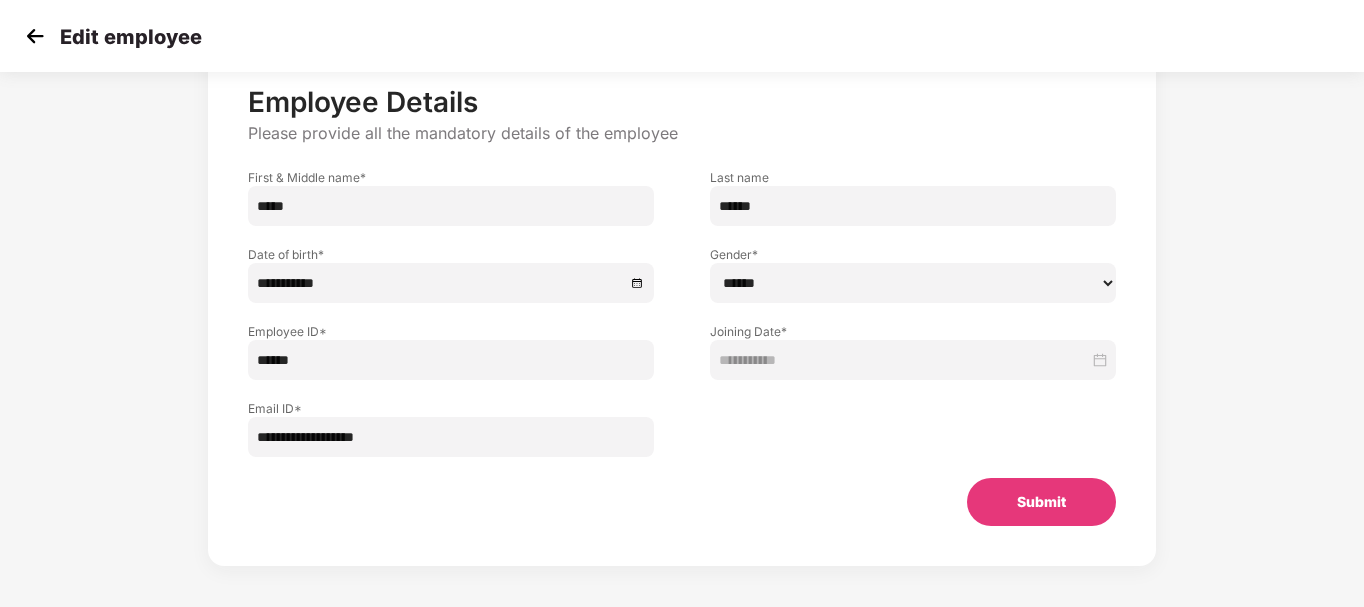 scroll, scrollTop: 121, scrollLeft: 0, axis: vertical 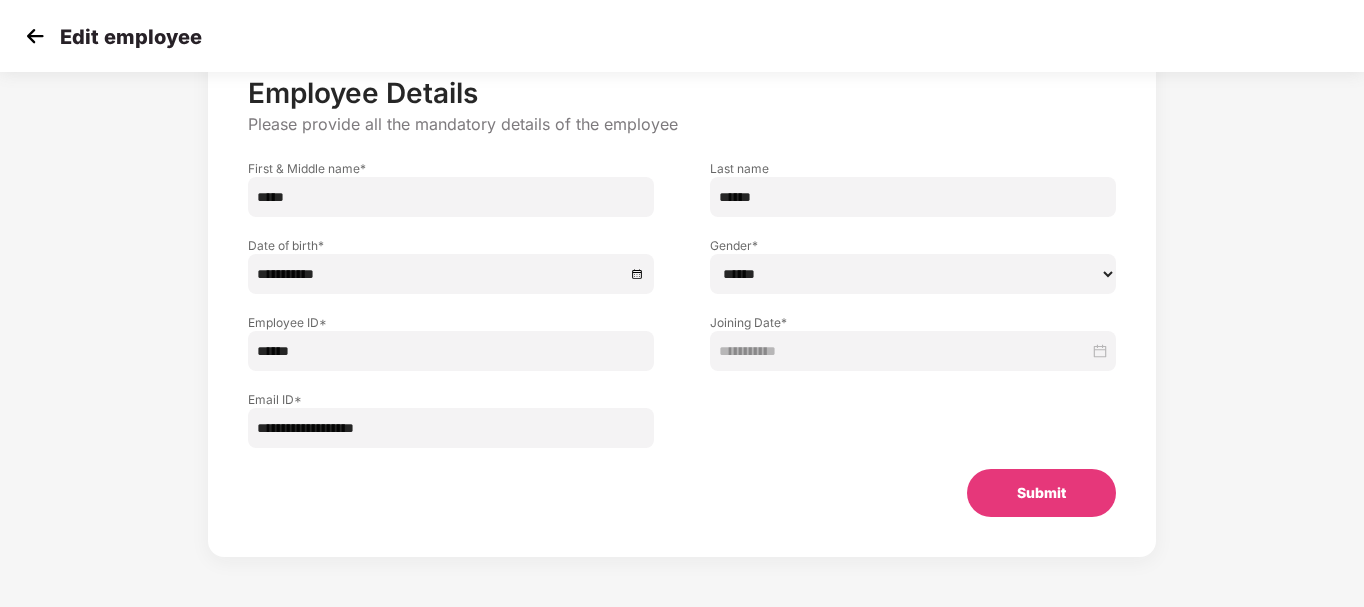 click on "Submit" at bounding box center (1041, 493) 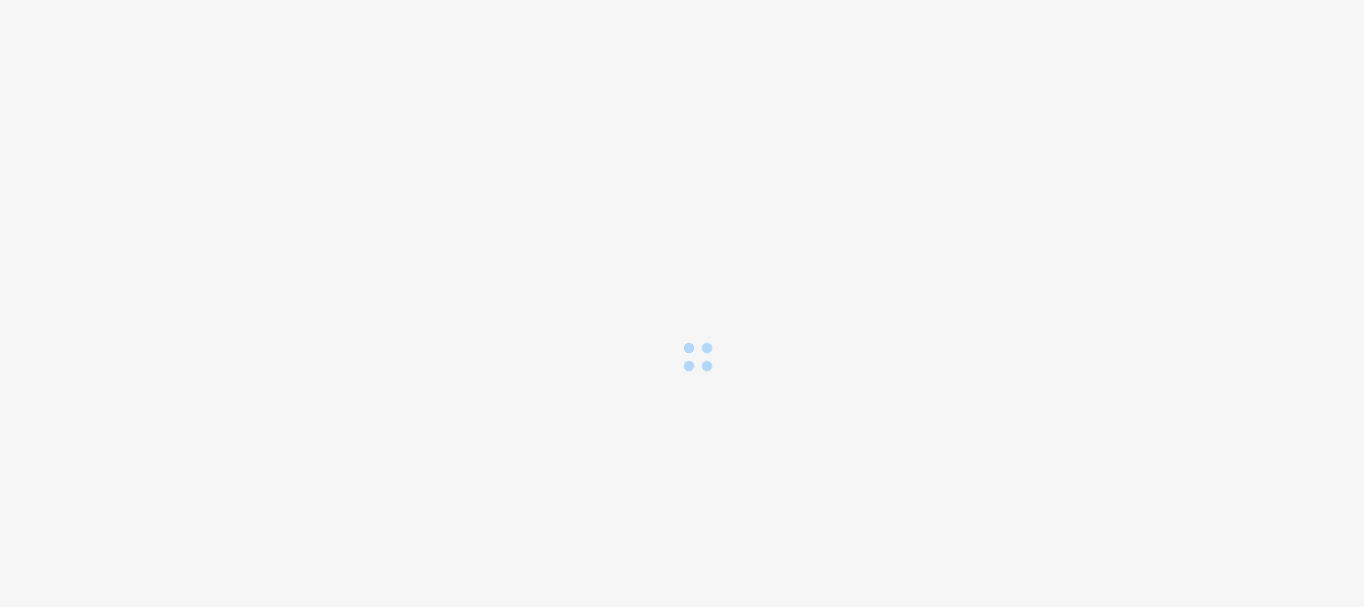 scroll, scrollTop: 0, scrollLeft: 0, axis: both 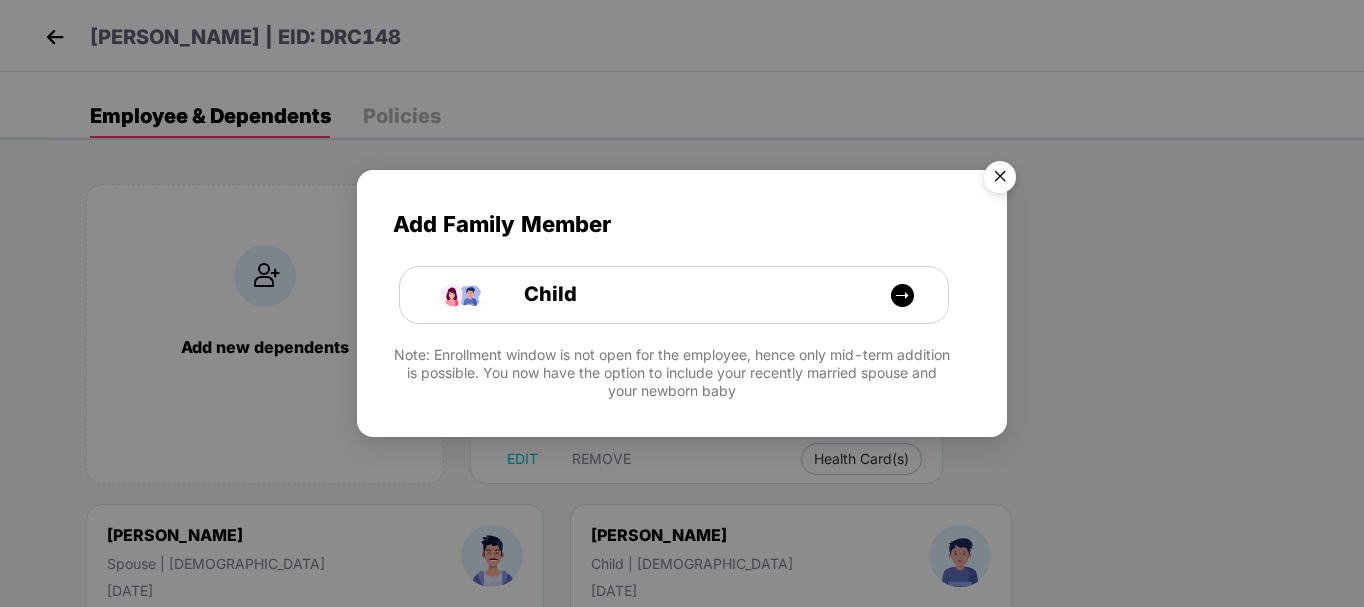 click at bounding box center (1000, 180) 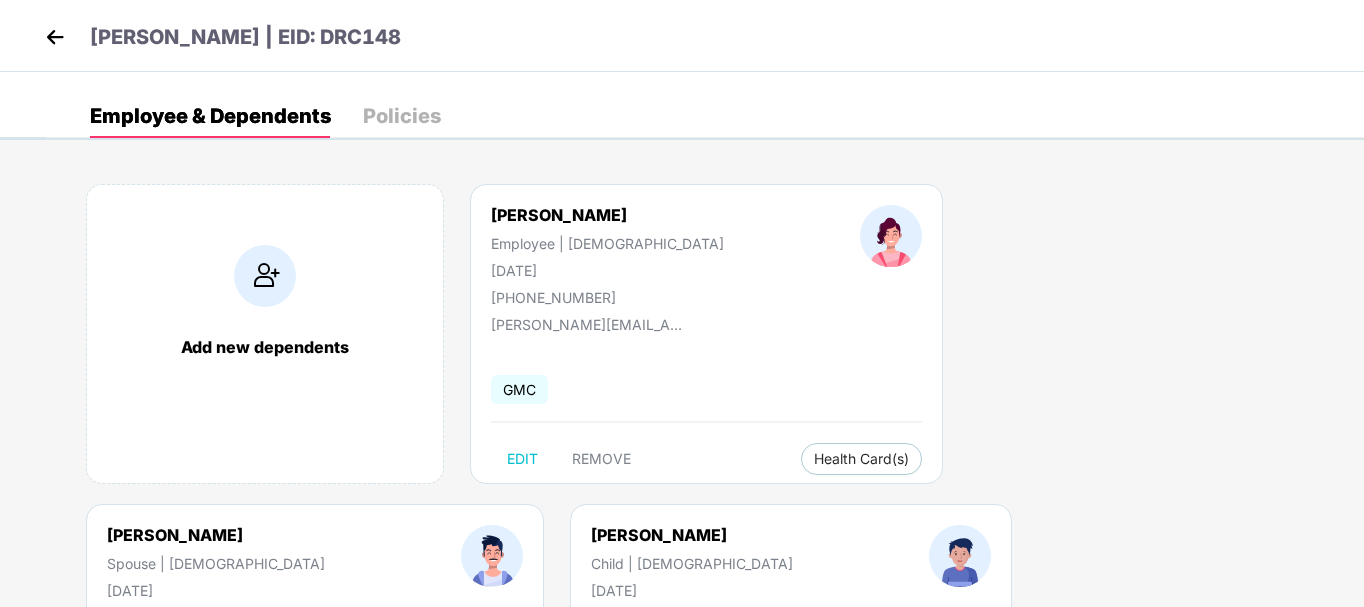 click at bounding box center (55, 37) 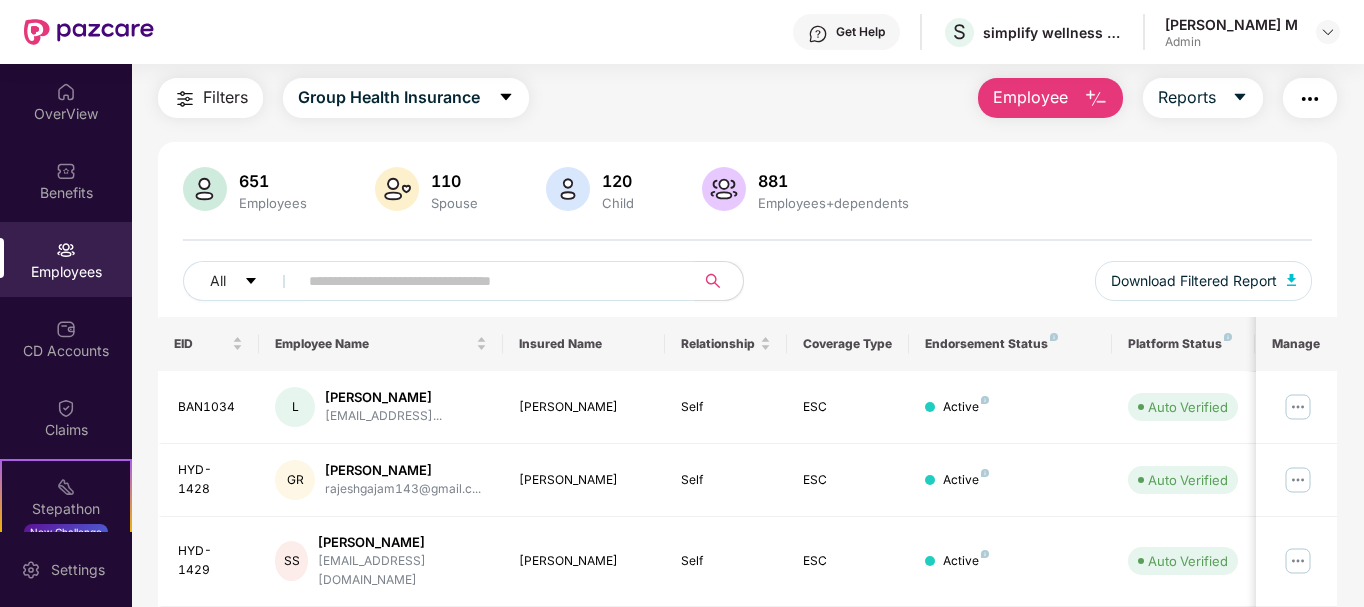 scroll, scrollTop: 57, scrollLeft: 0, axis: vertical 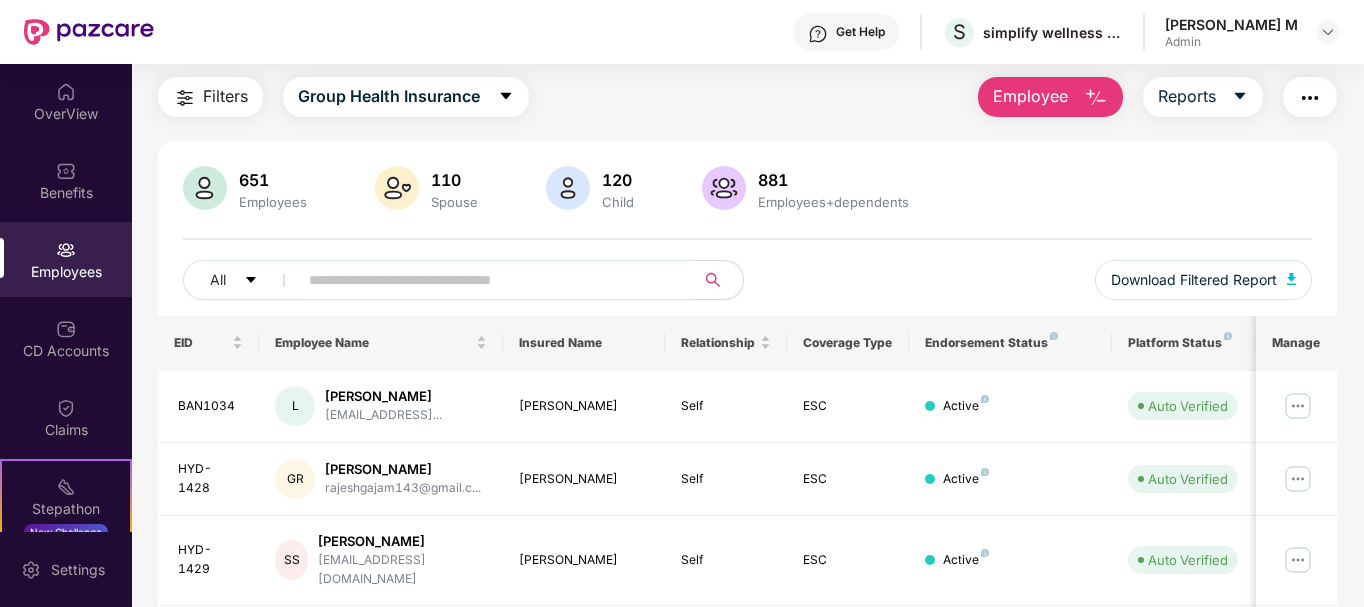 click at bounding box center [488, 280] 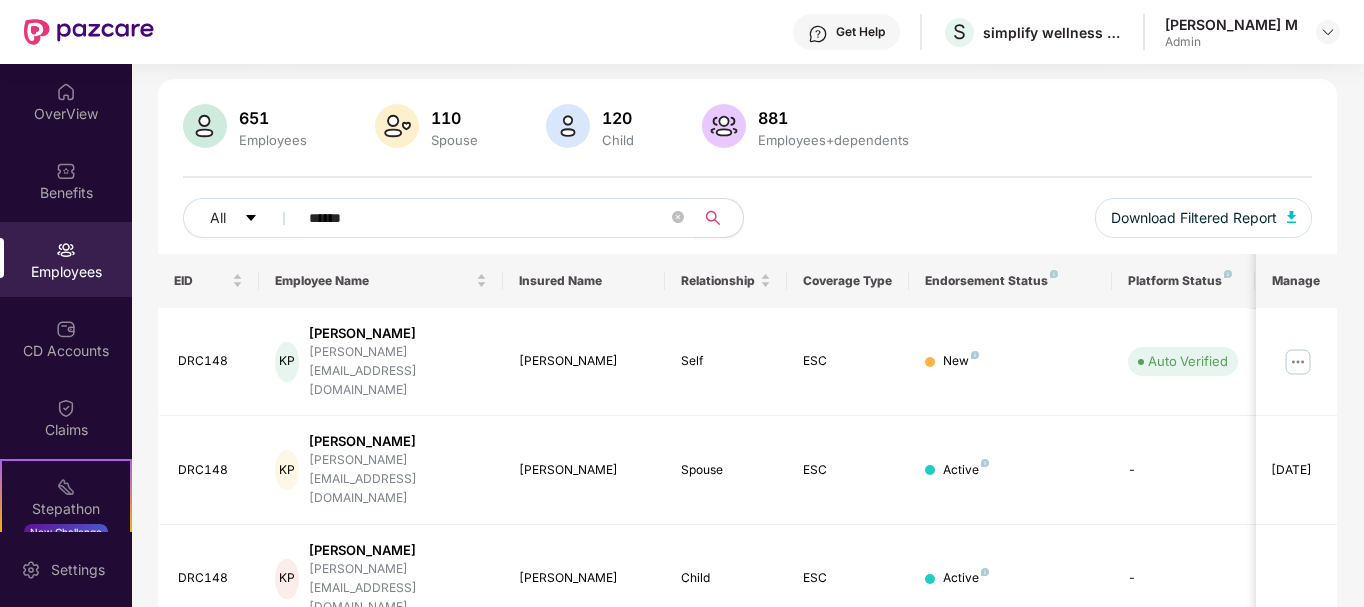 scroll, scrollTop: 143, scrollLeft: 0, axis: vertical 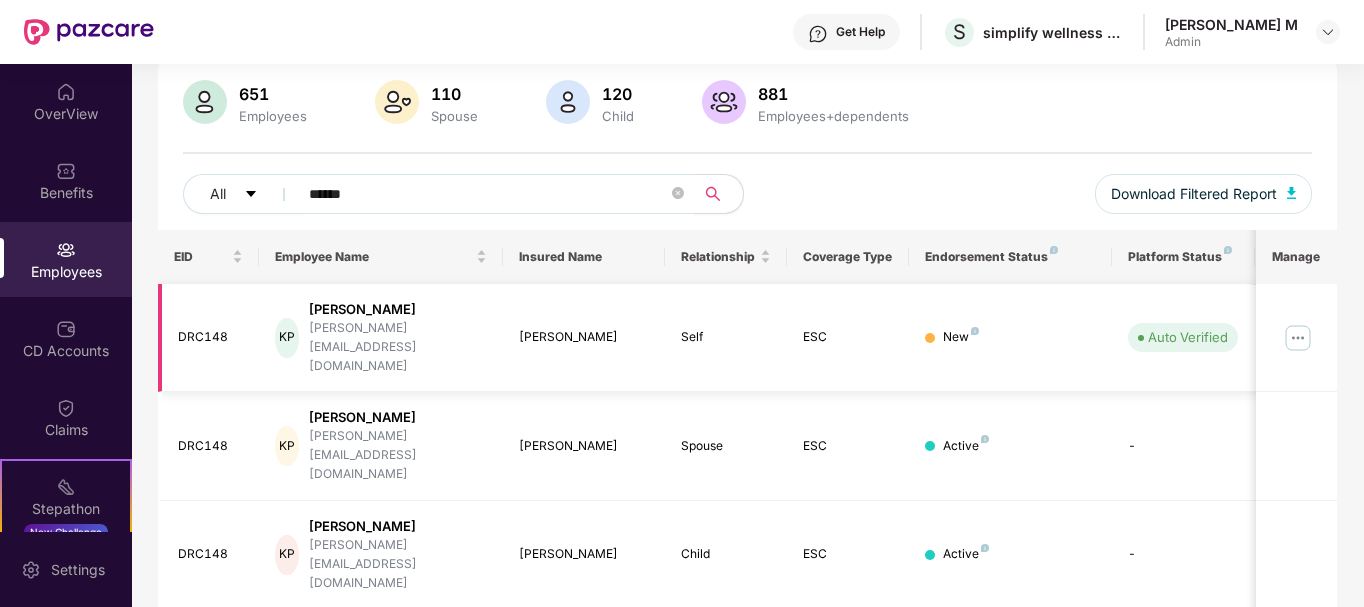type on "******" 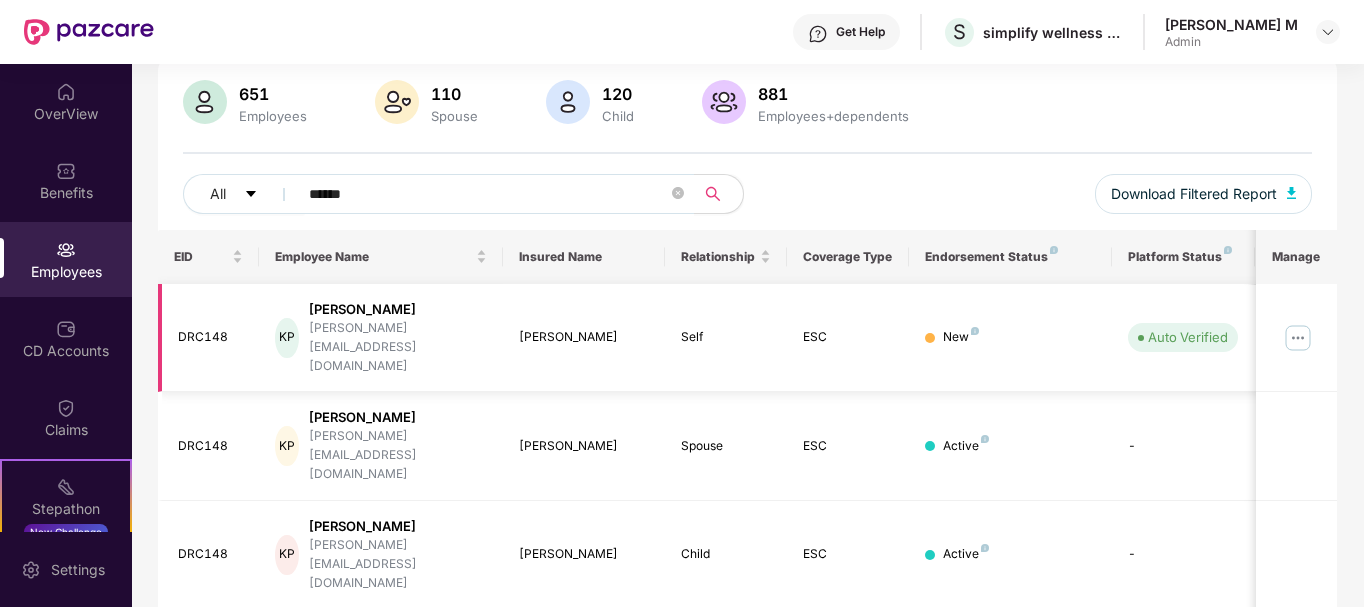 click at bounding box center (1298, 338) 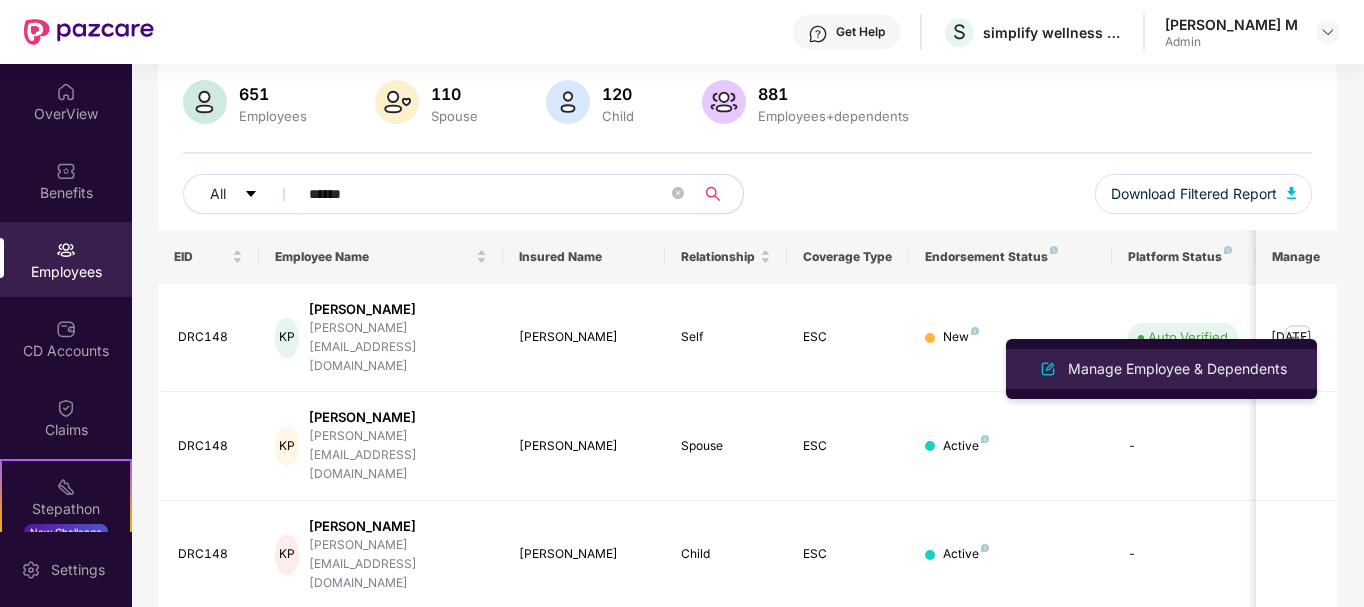 click on "Manage Employee & Dependents" at bounding box center [1161, 369] 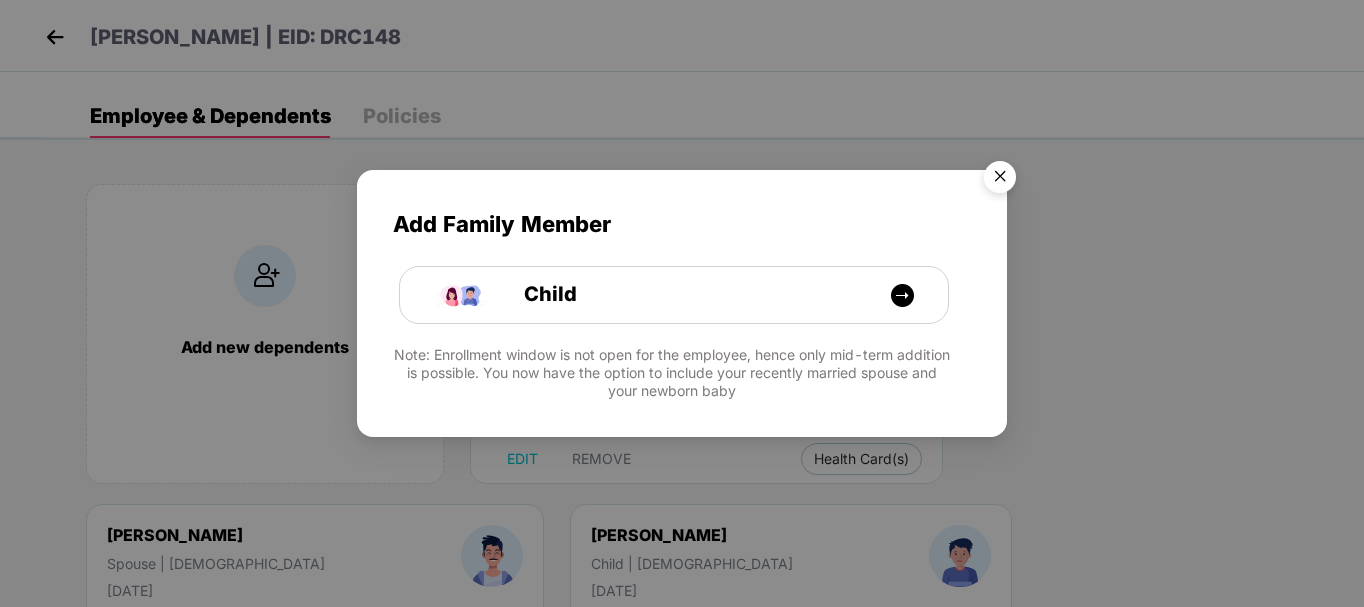 click at bounding box center (1000, 180) 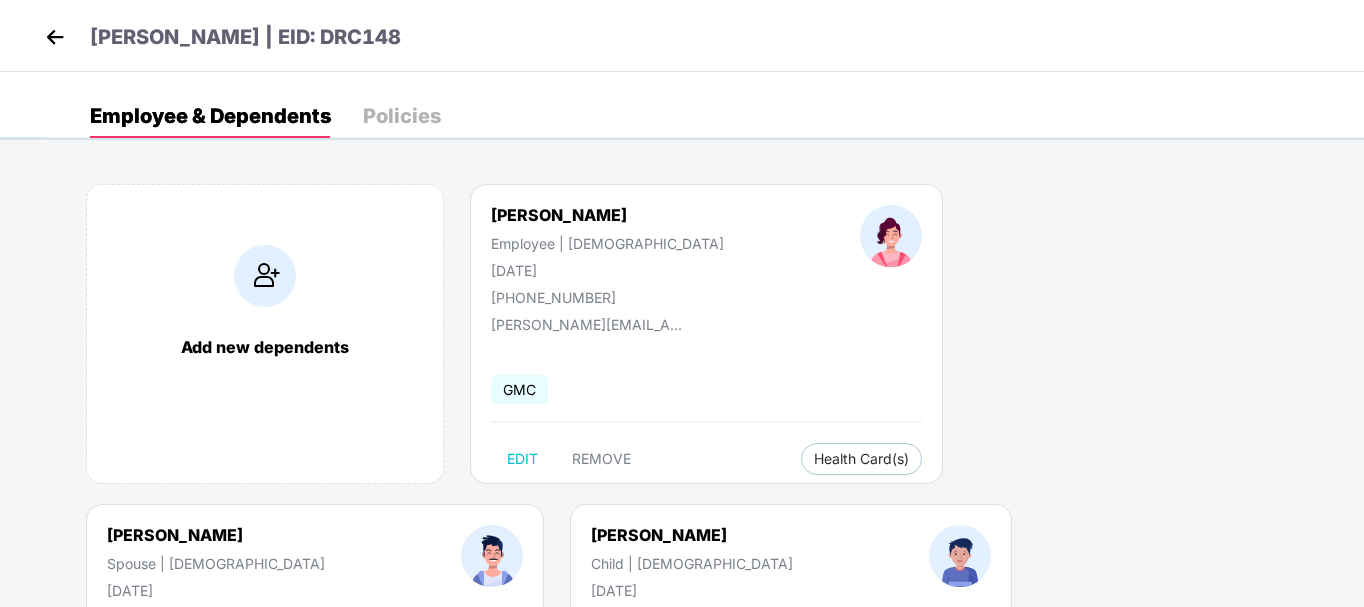 click on "Policies" at bounding box center [402, 116] 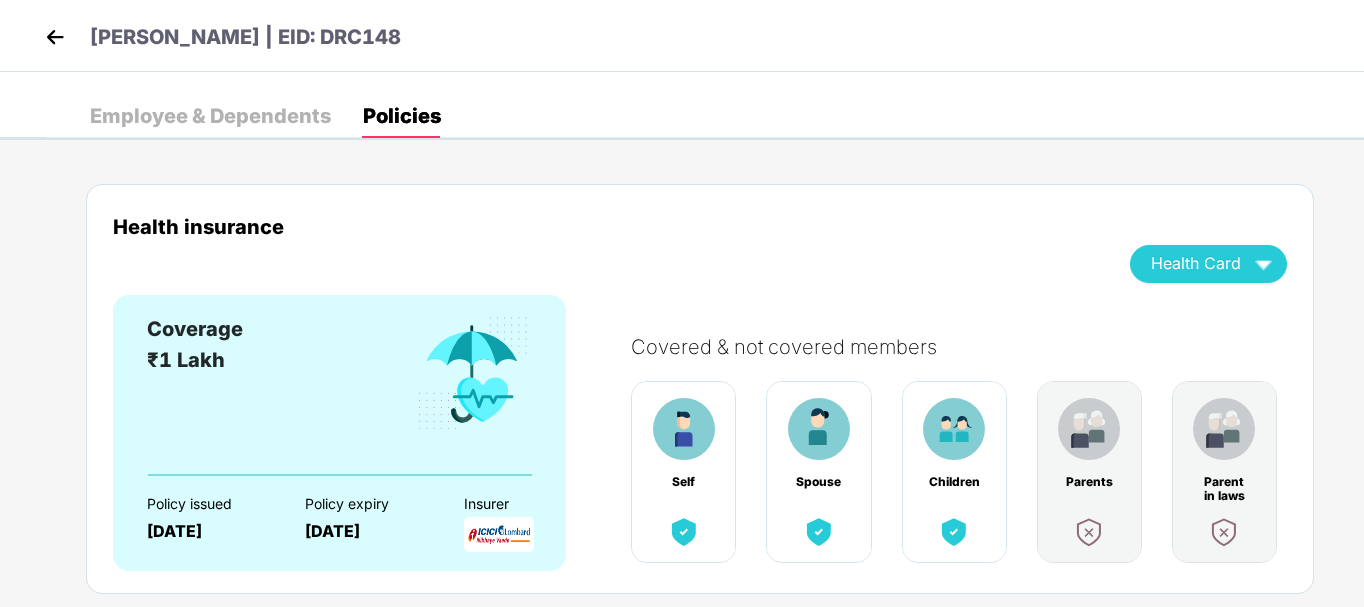 click on "Employee & Dependents" at bounding box center [210, 116] 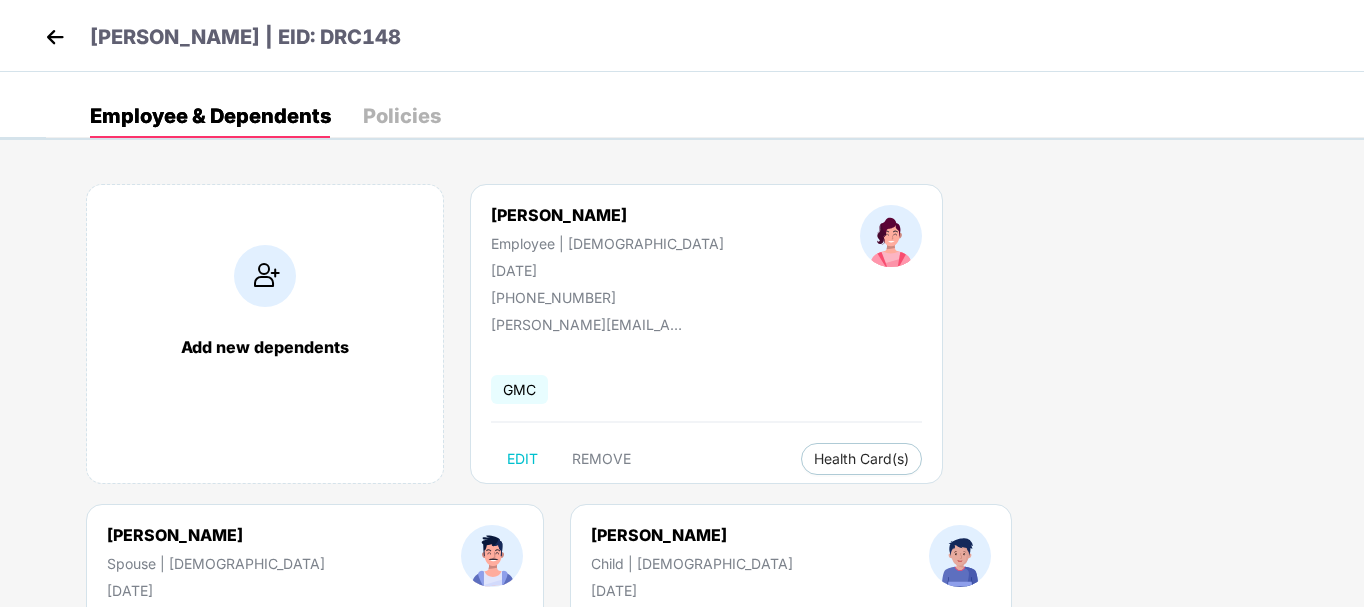 scroll, scrollTop: 247, scrollLeft: 0, axis: vertical 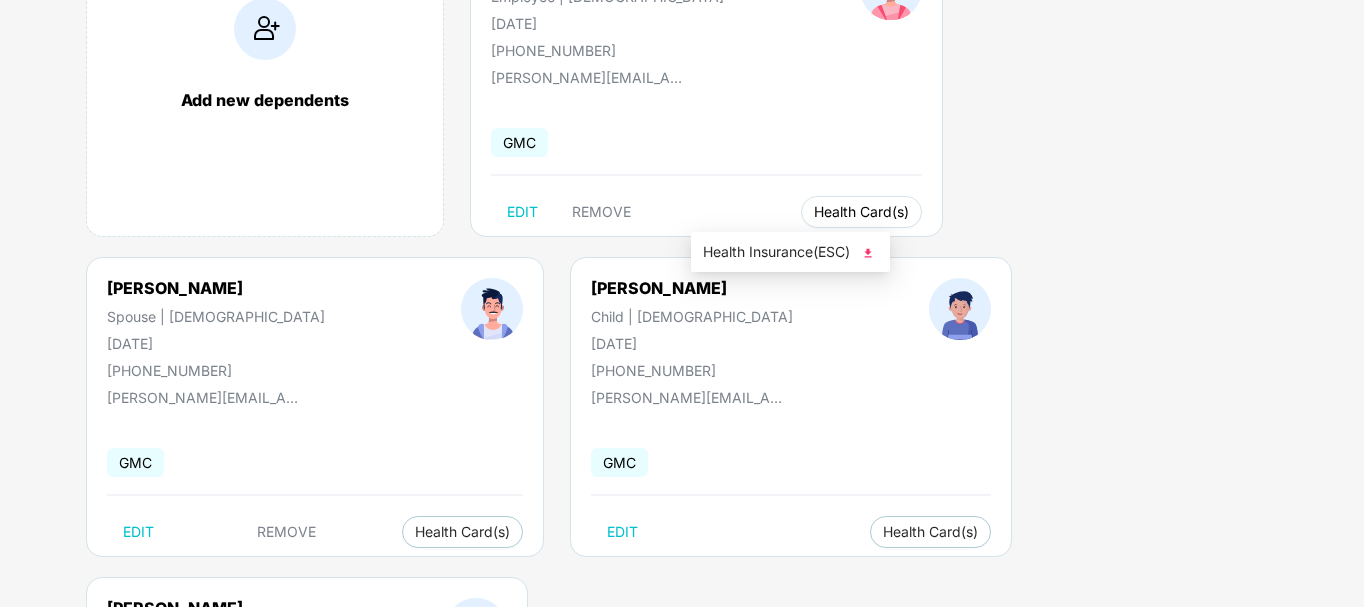 click on "Health Card(s)" at bounding box center (861, 212) 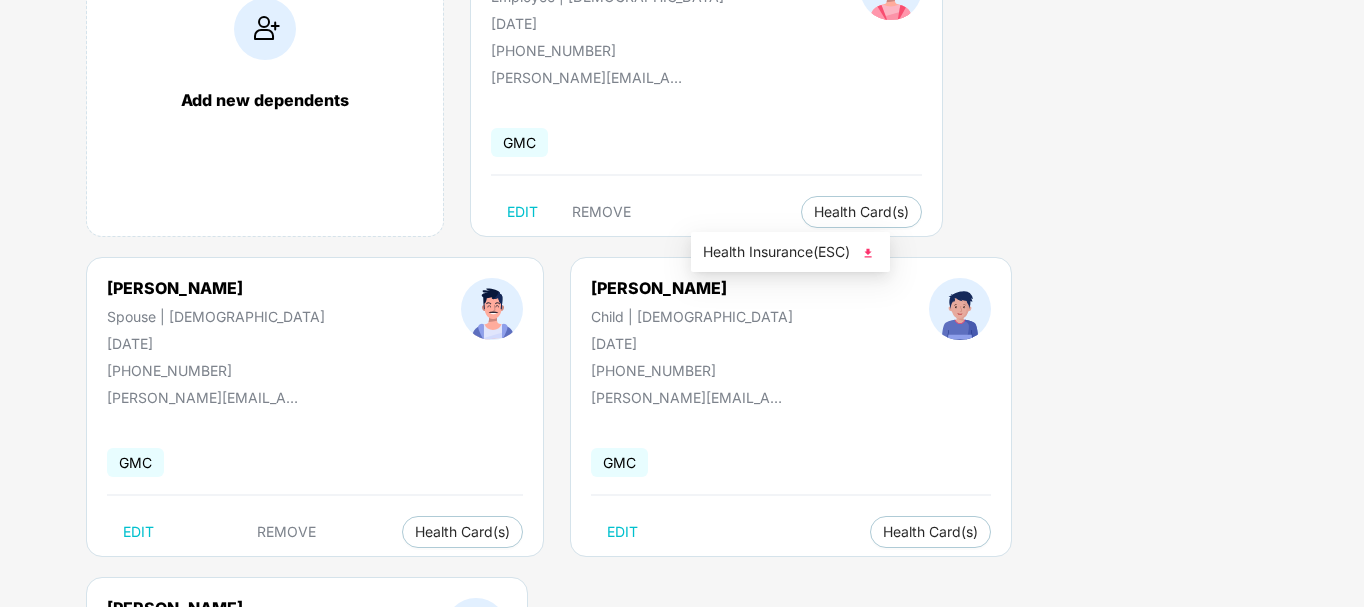 click on "Health Insurance(ESC)" at bounding box center [790, 252] 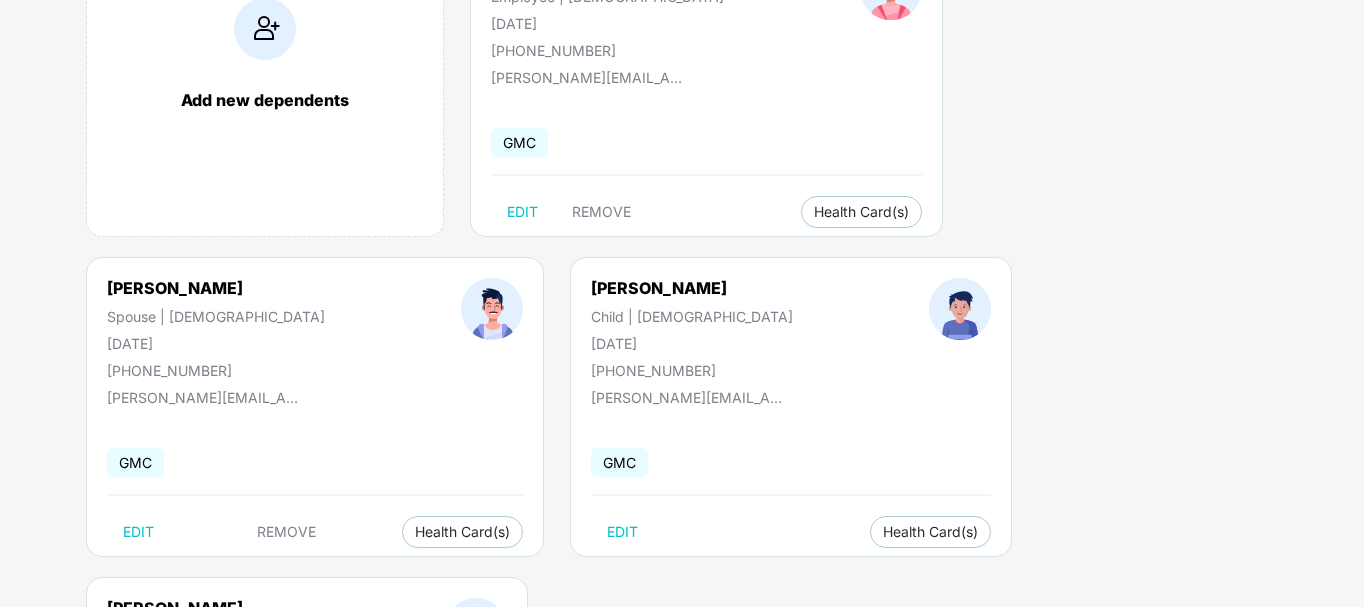 scroll, scrollTop: 0, scrollLeft: 0, axis: both 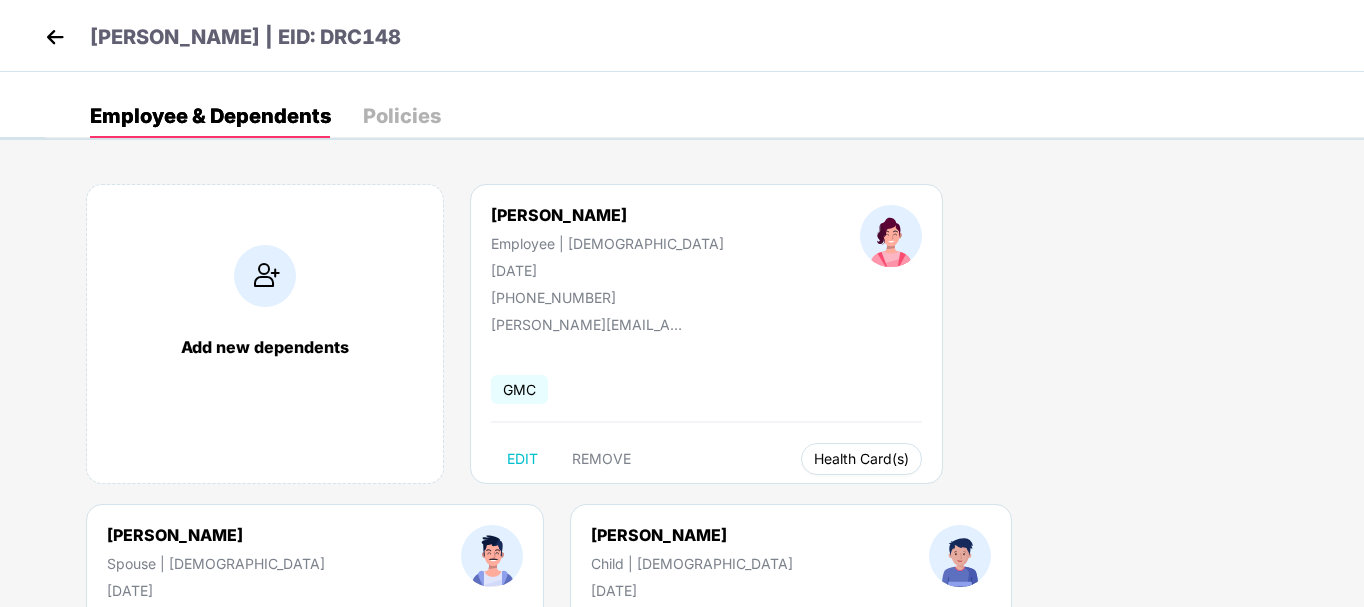 click on "Health Card(s)" at bounding box center (861, 459) 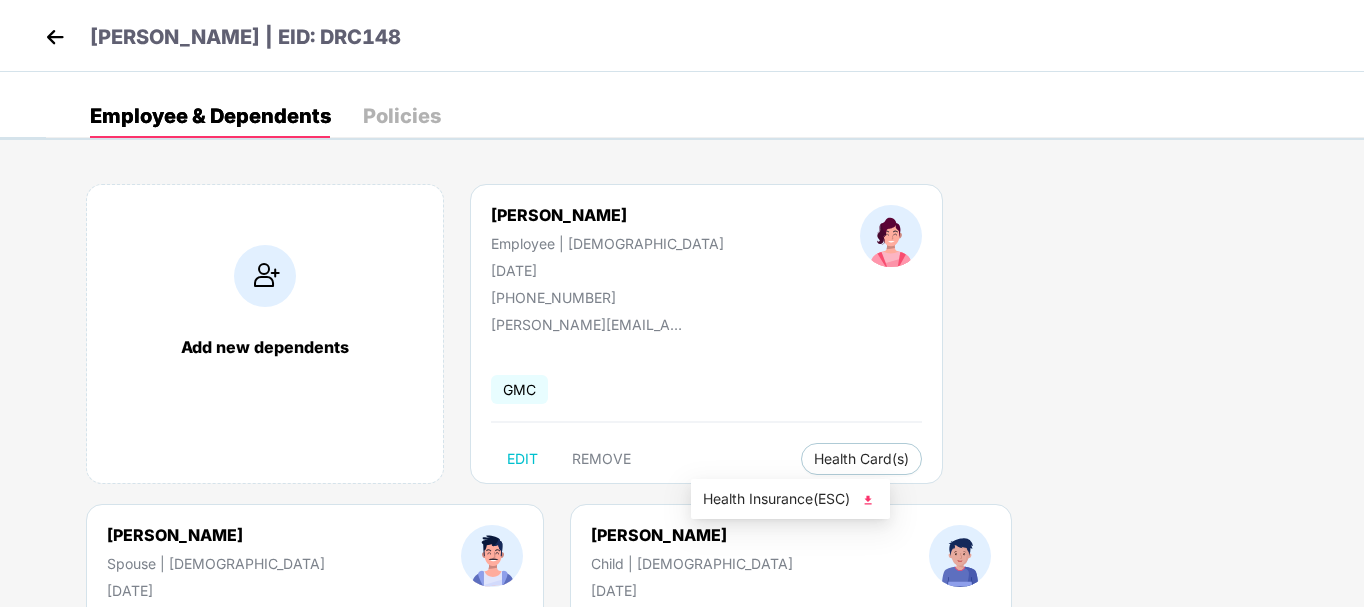 click on "Health Insurance(ESC)" at bounding box center [790, 499] 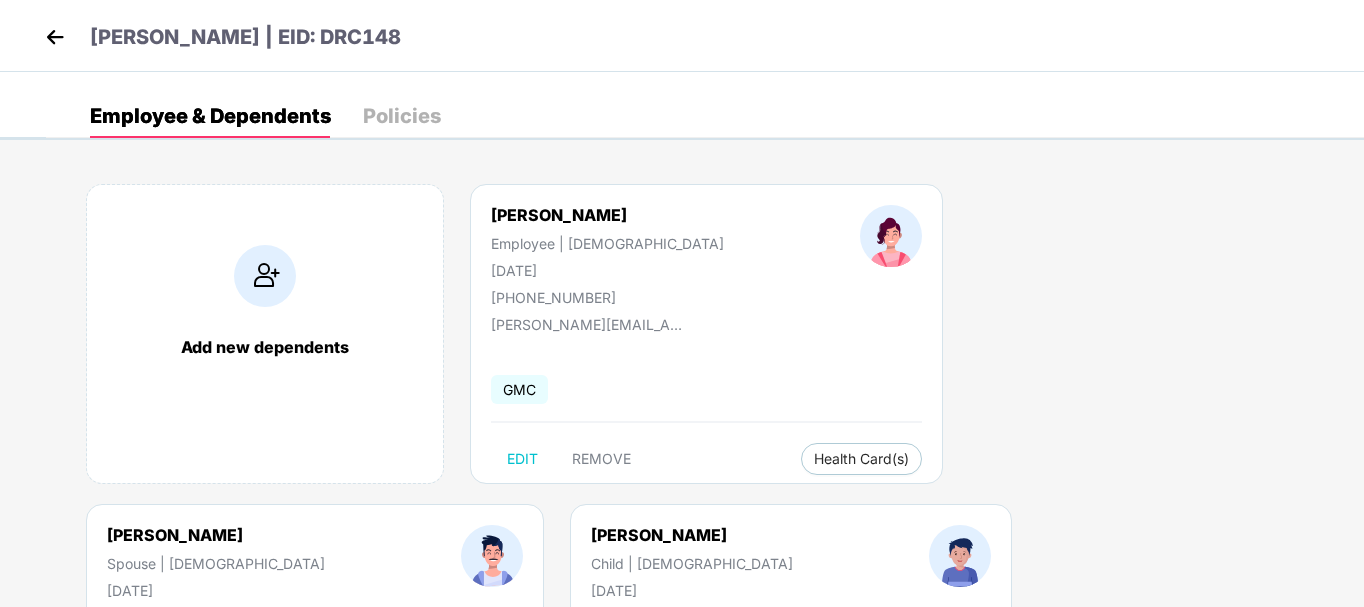 click on "Add new dependents Kunta Pavani Employee | Female 13 Sept 1993 +919347071987 pavani.a@doctorc.in GMC   EDIT REMOVE Health Card(s) Kunta Noha Spouse | Male 24 Nov 1988 +919347071987 pavani.a@doctorc.in GMC EDIT REMOVE Health Card(s) Kunta Varshitha Child | Male 08 Mar 2014 +919347071987 pavani.a@doctorc.in GMC EDIT Health Card(s) Kunta Vennela Child | Female 23 Feb 2012 +919347071987 pavani.a@doctorc.in GMC EDIT Health Card(s)" at bounding box center [705, 664] 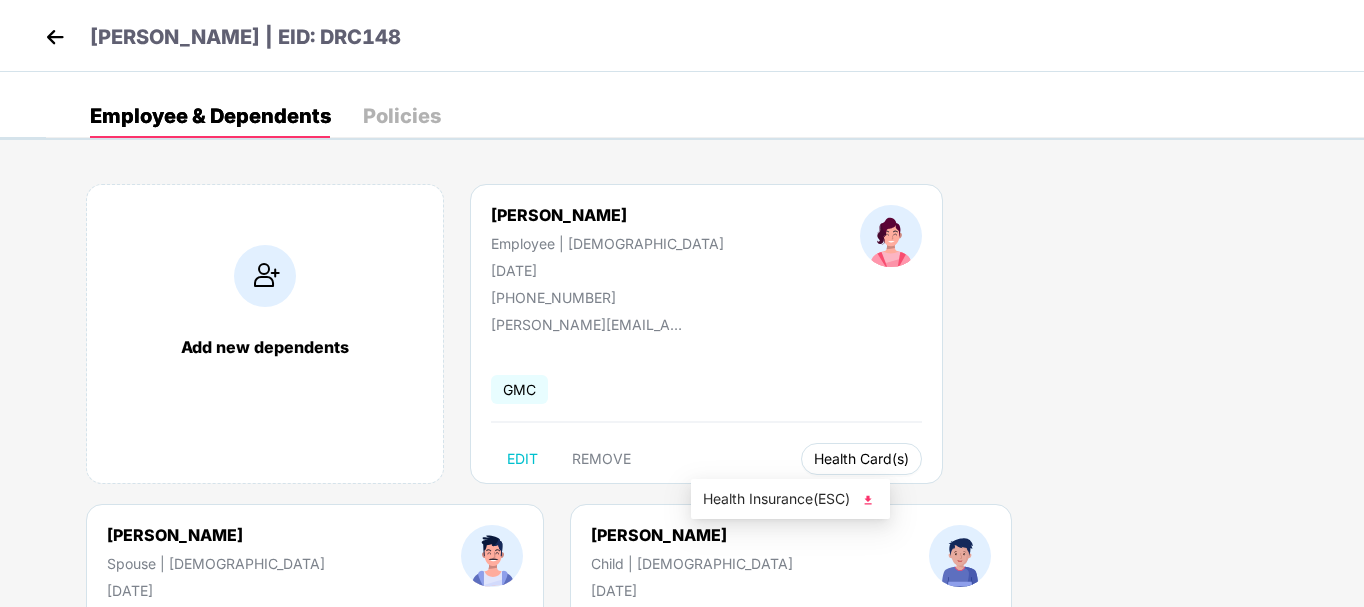 click on "Health Card(s)" at bounding box center (861, 459) 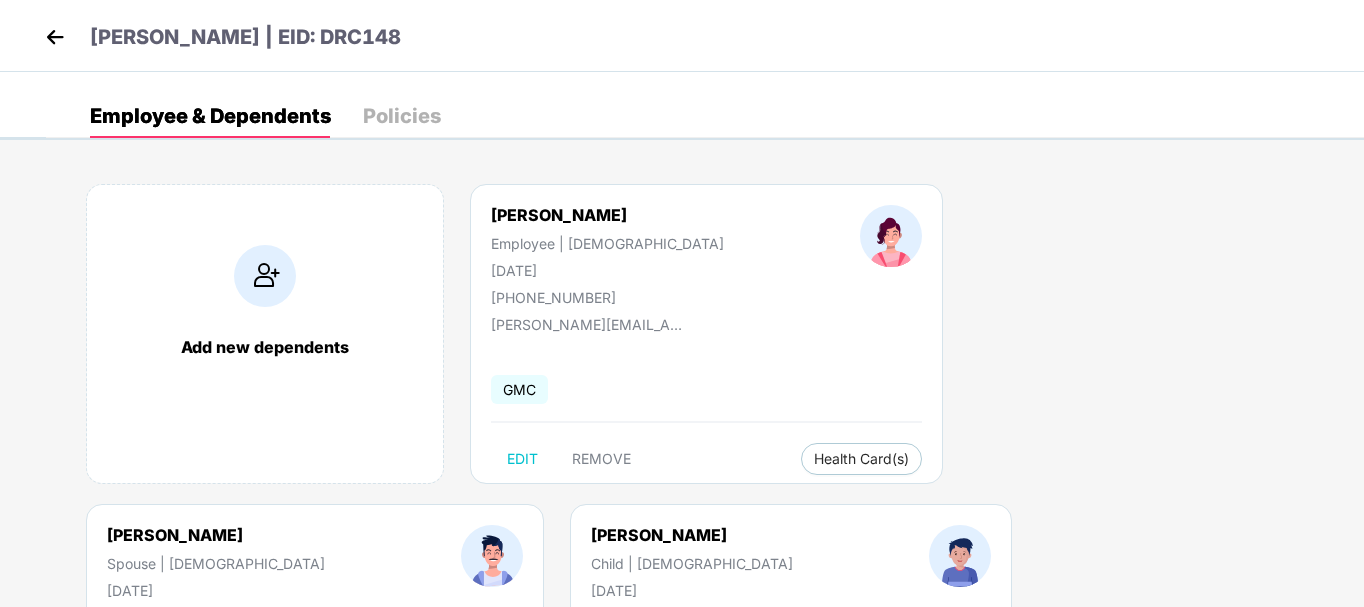 click on "Policies" at bounding box center [402, 116] 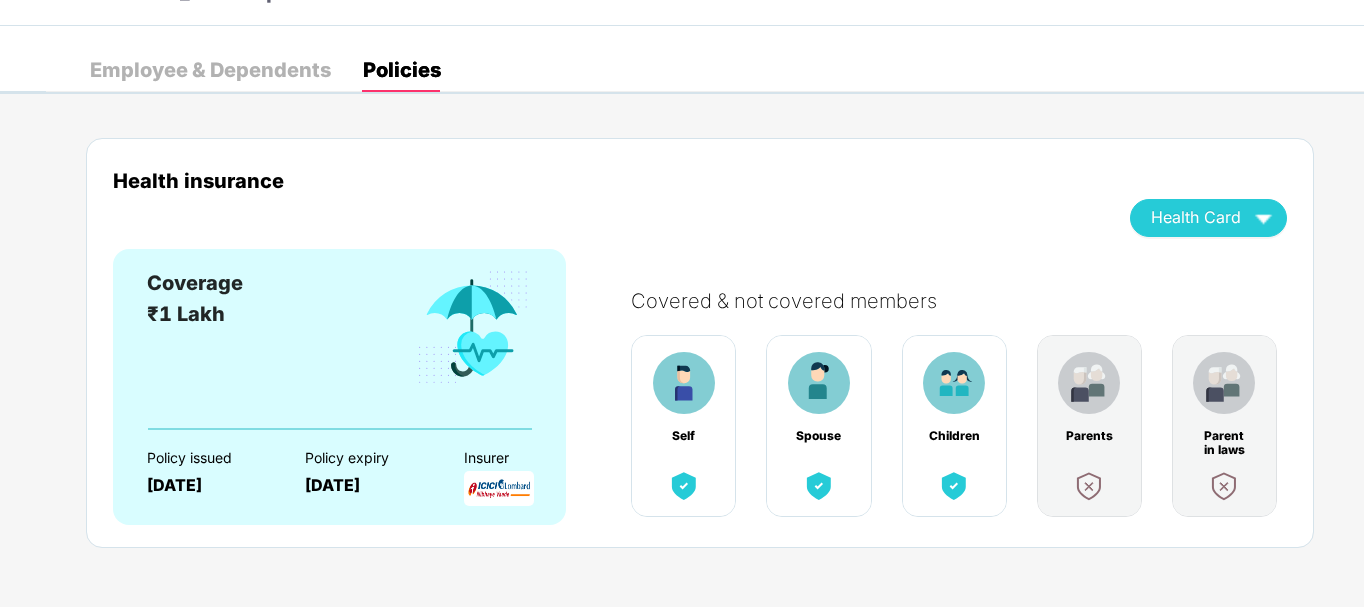 scroll, scrollTop: 53, scrollLeft: 0, axis: vertical 